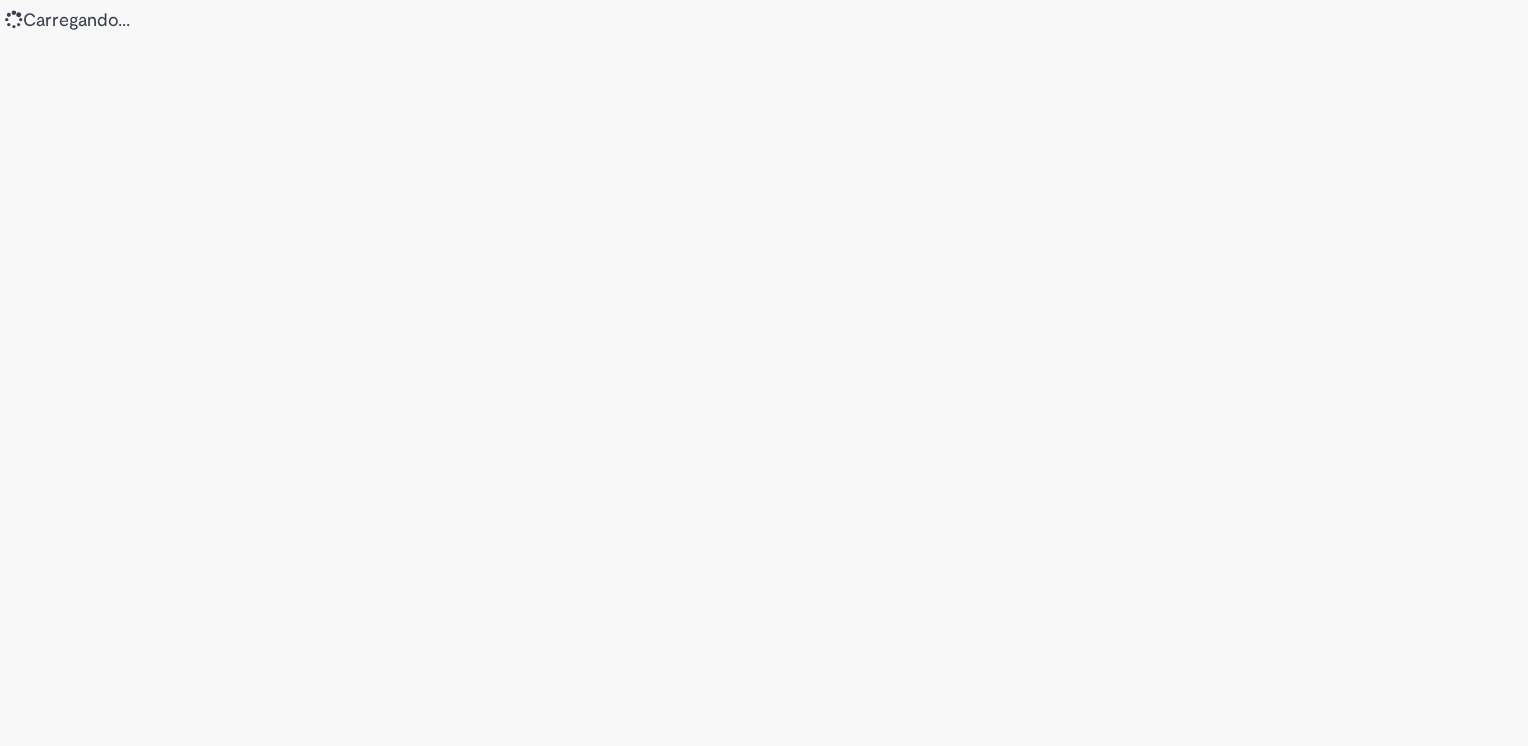 scroll, scrollTop: 0, scrollLeft: 0, axis: both 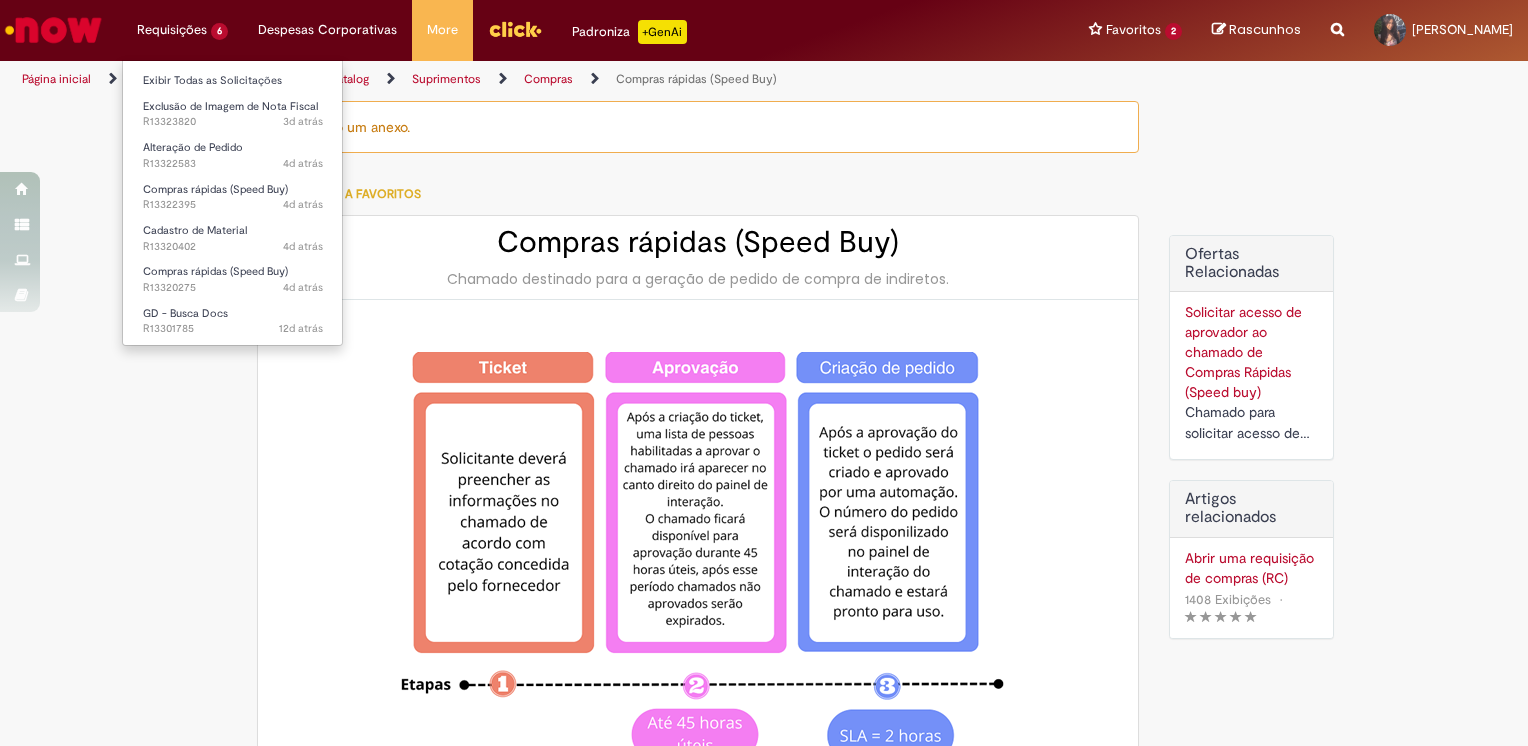 type on "**********" 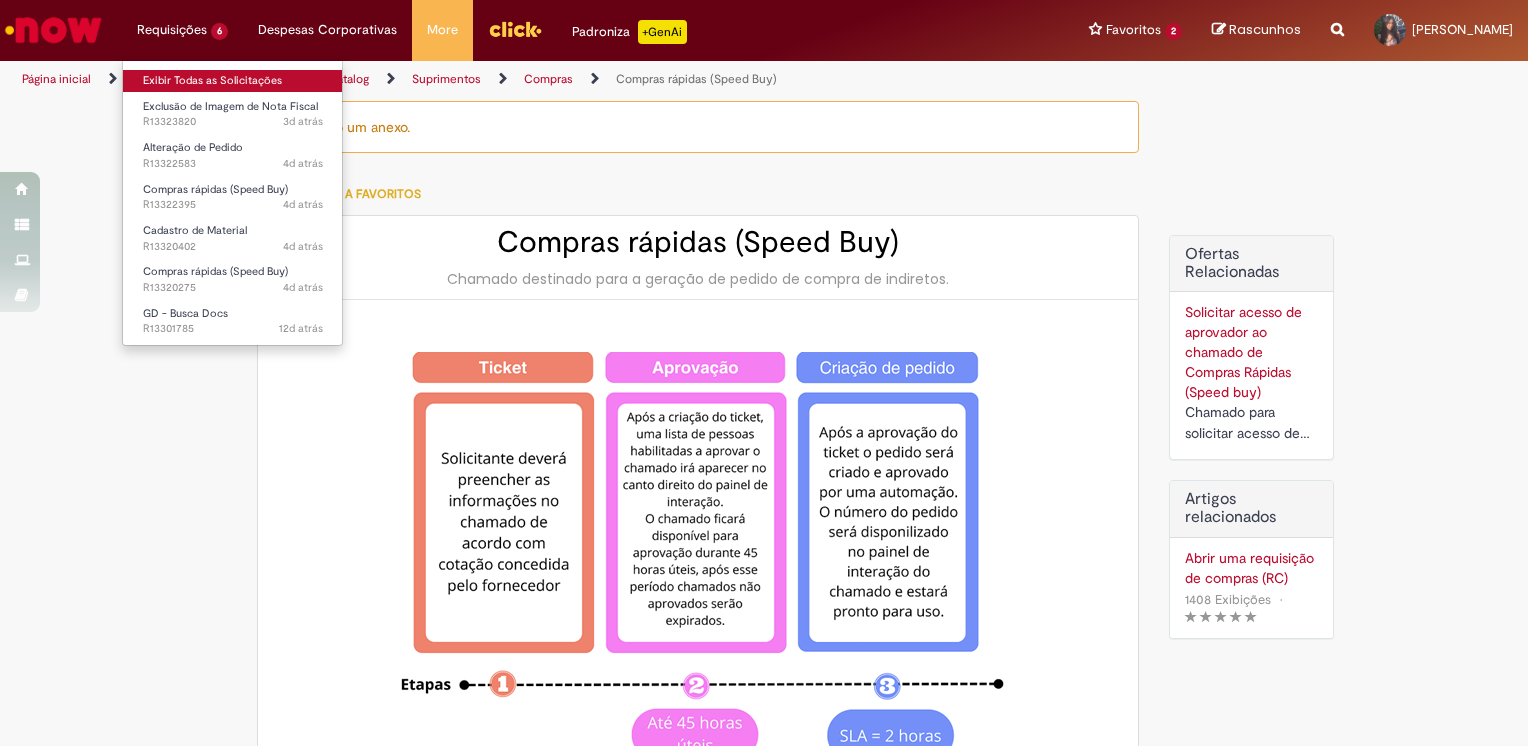 type on "**********" 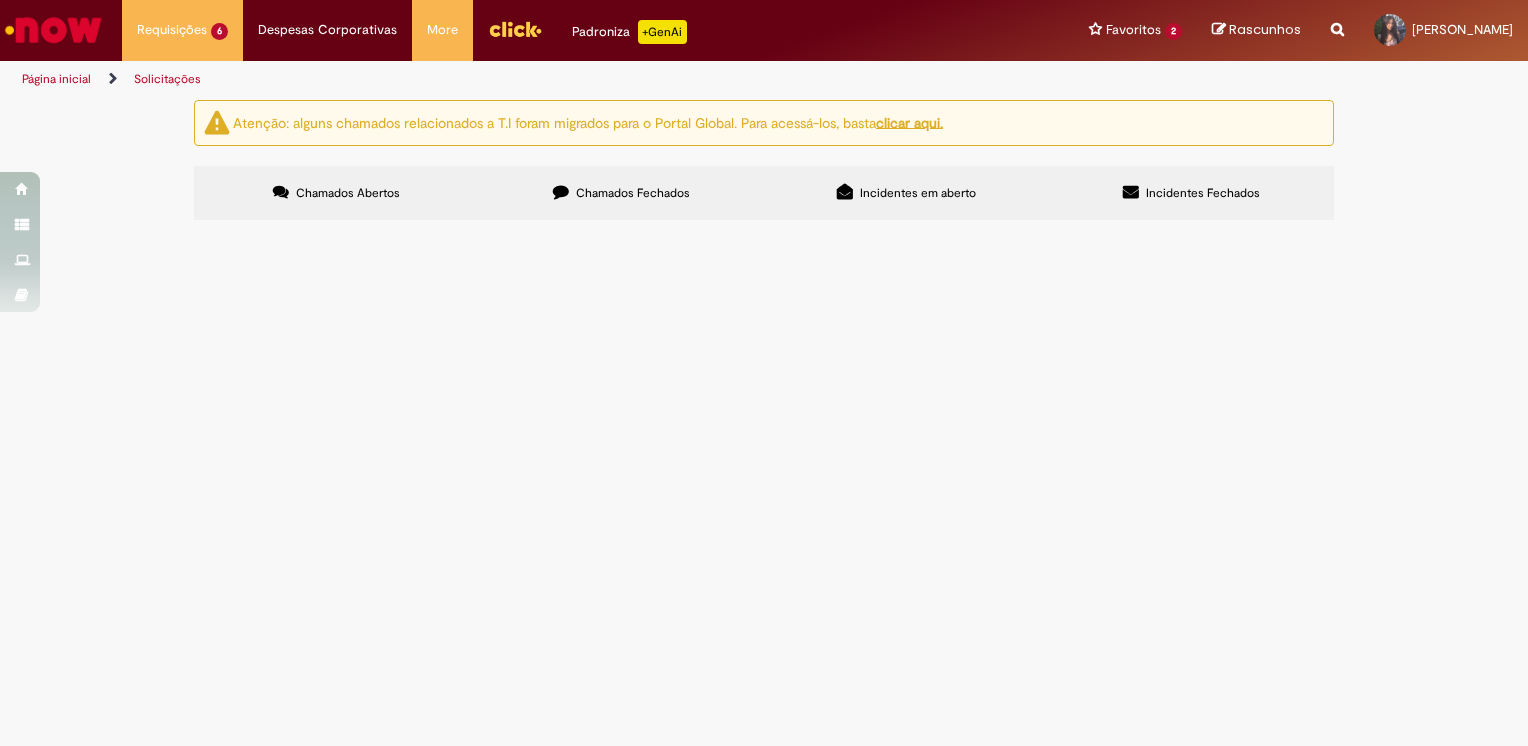 click on "Cancelamento NF Matheus" at bounding box center (0, 0) 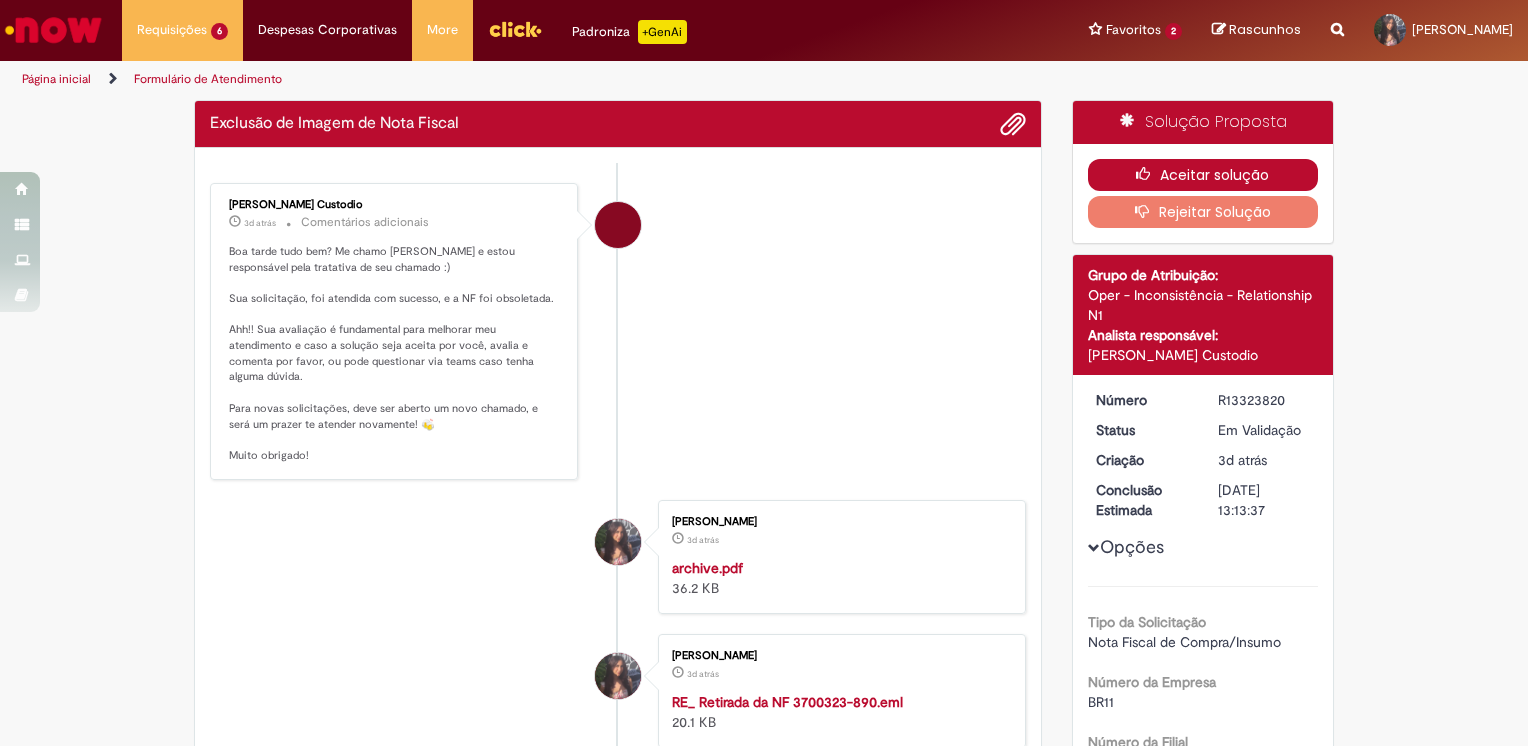 click on "Aceitar solução" at bounding box center [1203, 175] 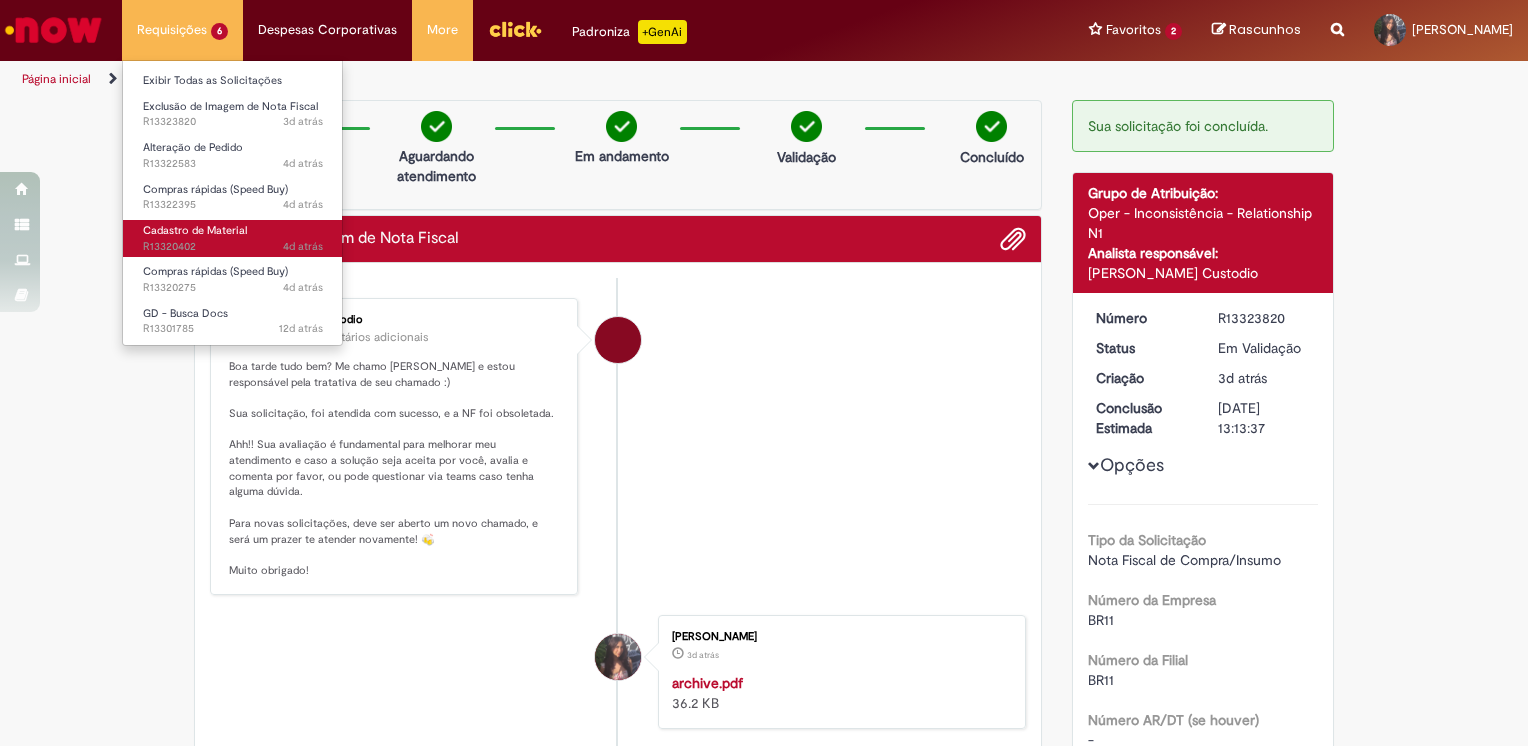 click on "4d atrás 4 dias atrás  R13320402" at bounding box center [233, 247] 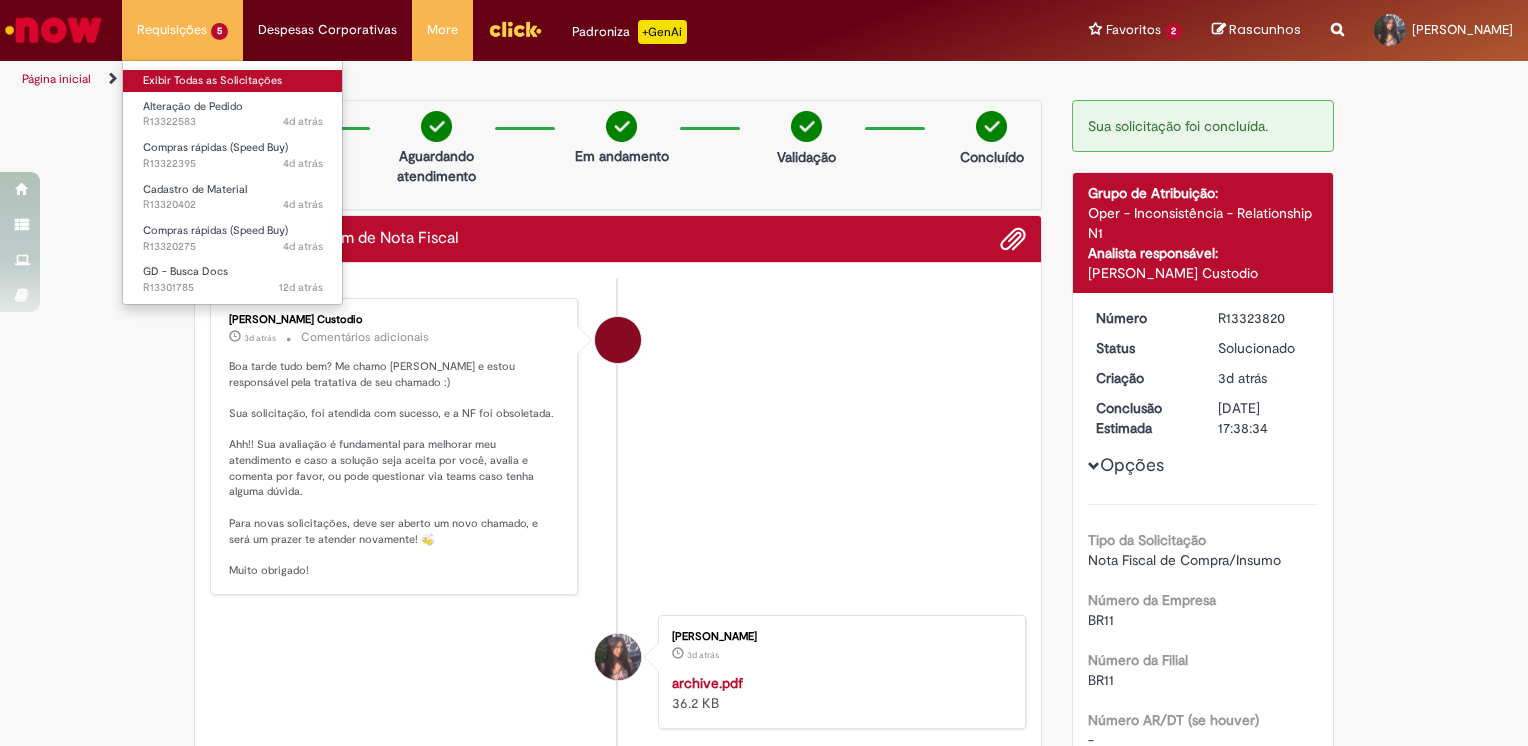 click on "Exibir Todas as Solicitações" at bounding box center (233, 81) 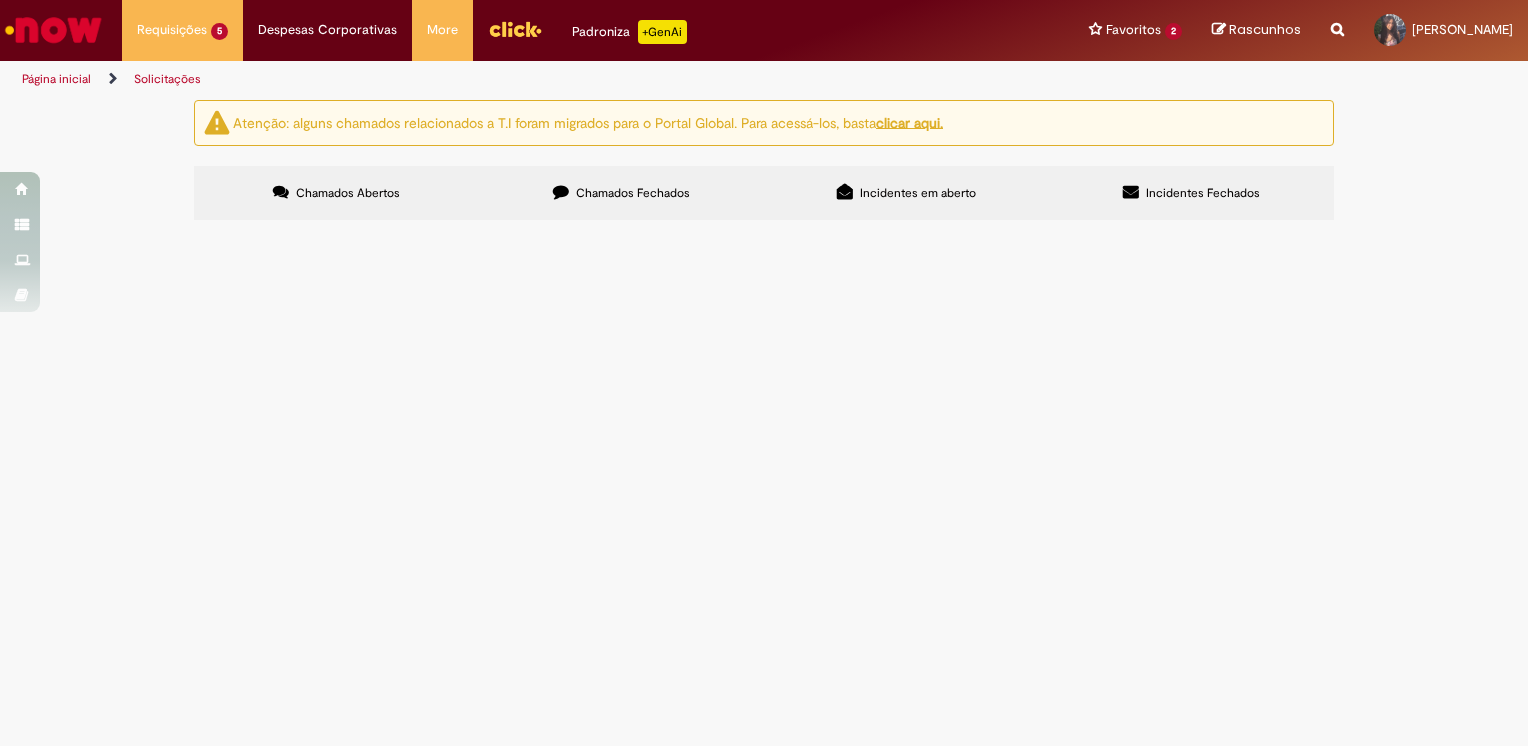 click on "Chamados Fechados" at bounding box center [621, 193] 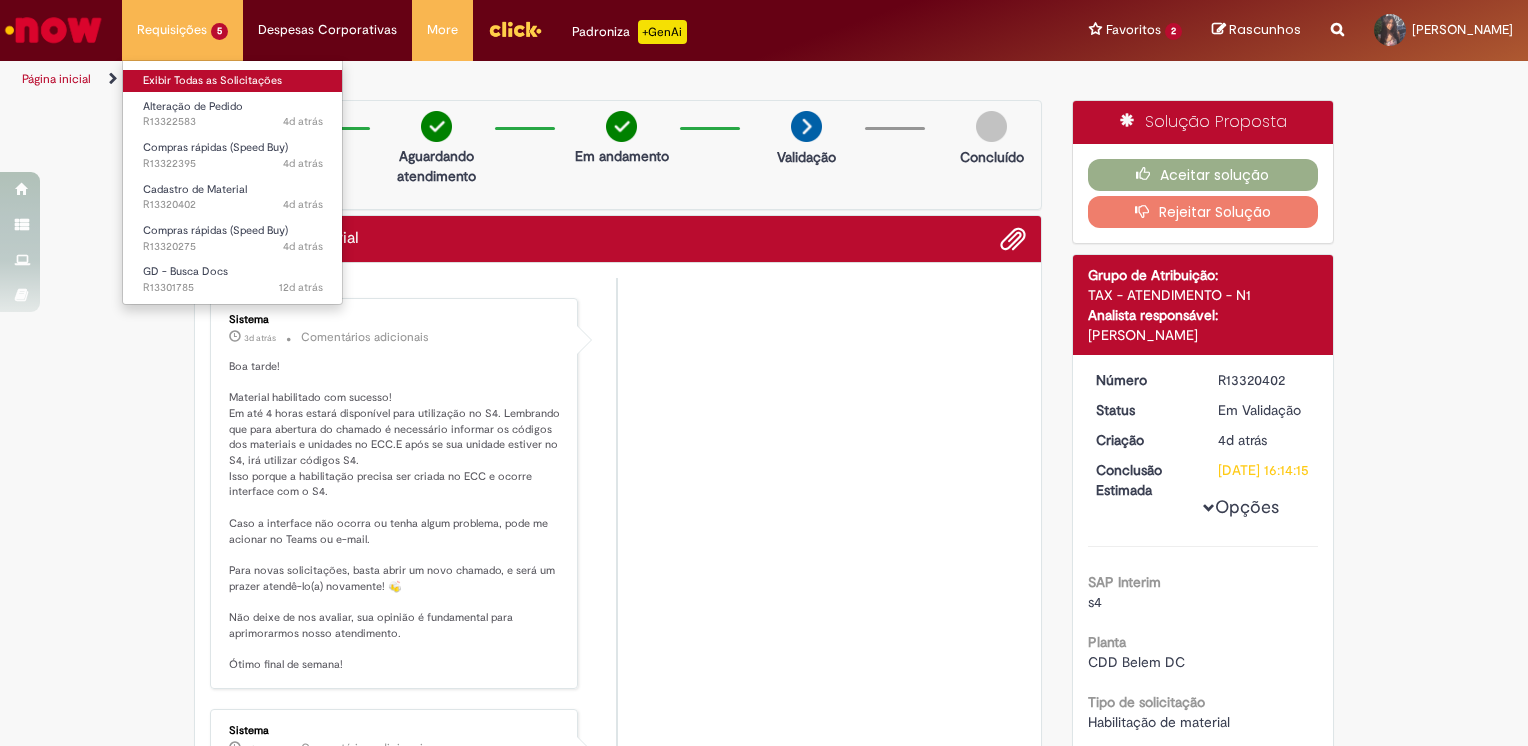 click on "Exibir Todas as Solicitações" at bounding box center [233, 81] 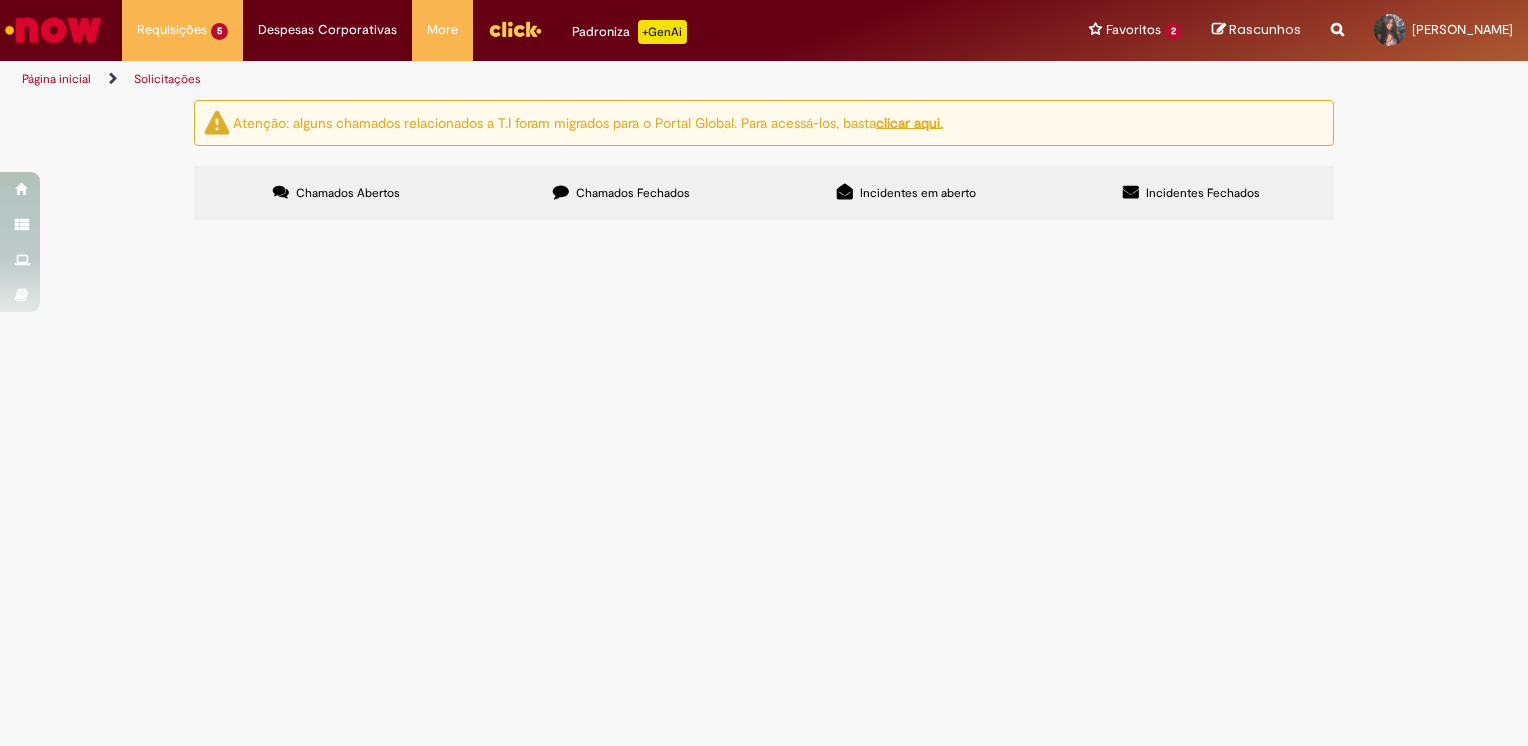 scroll, scrollTop: 0, scrollLeft: 0, axis: both 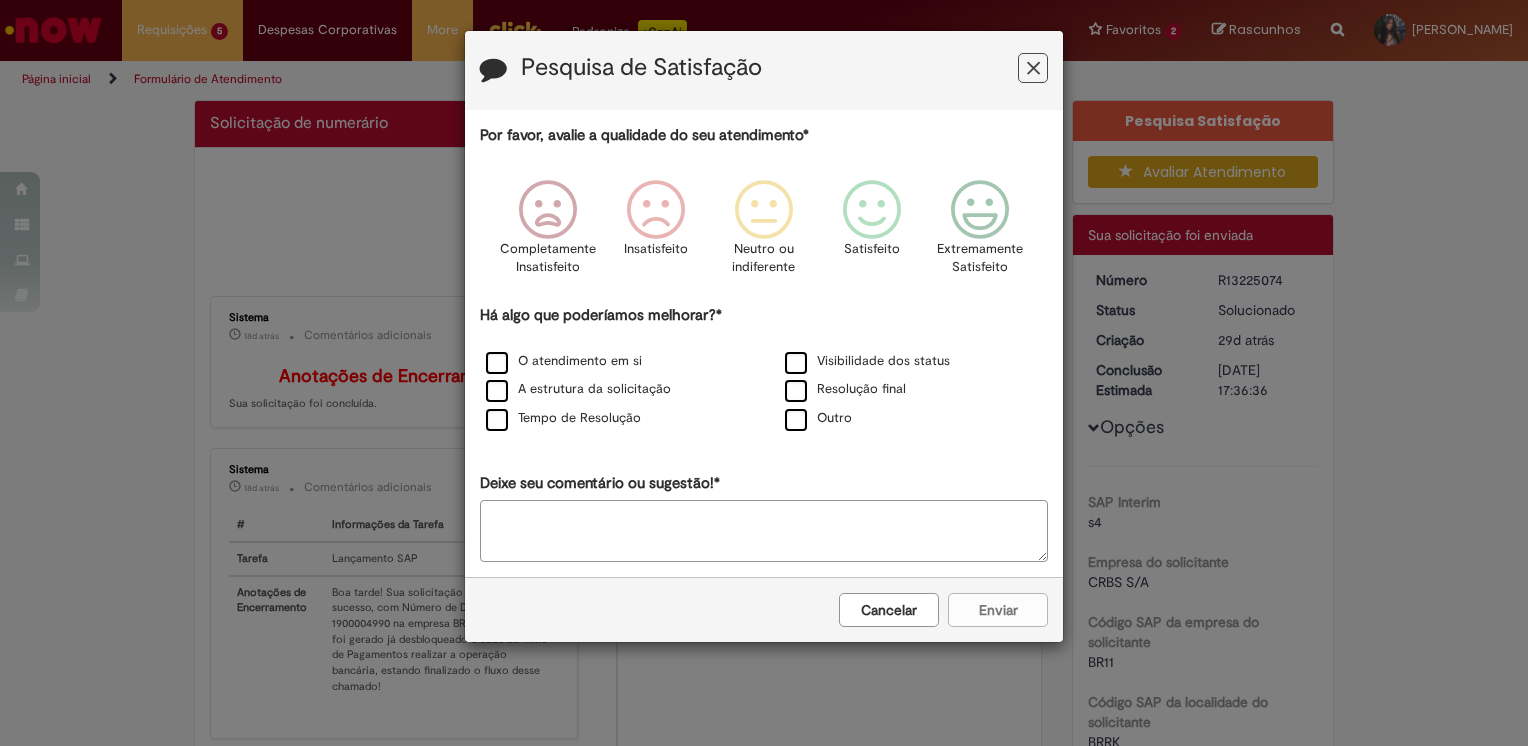 click on "Cancelar" at bounding box center [889, 610] 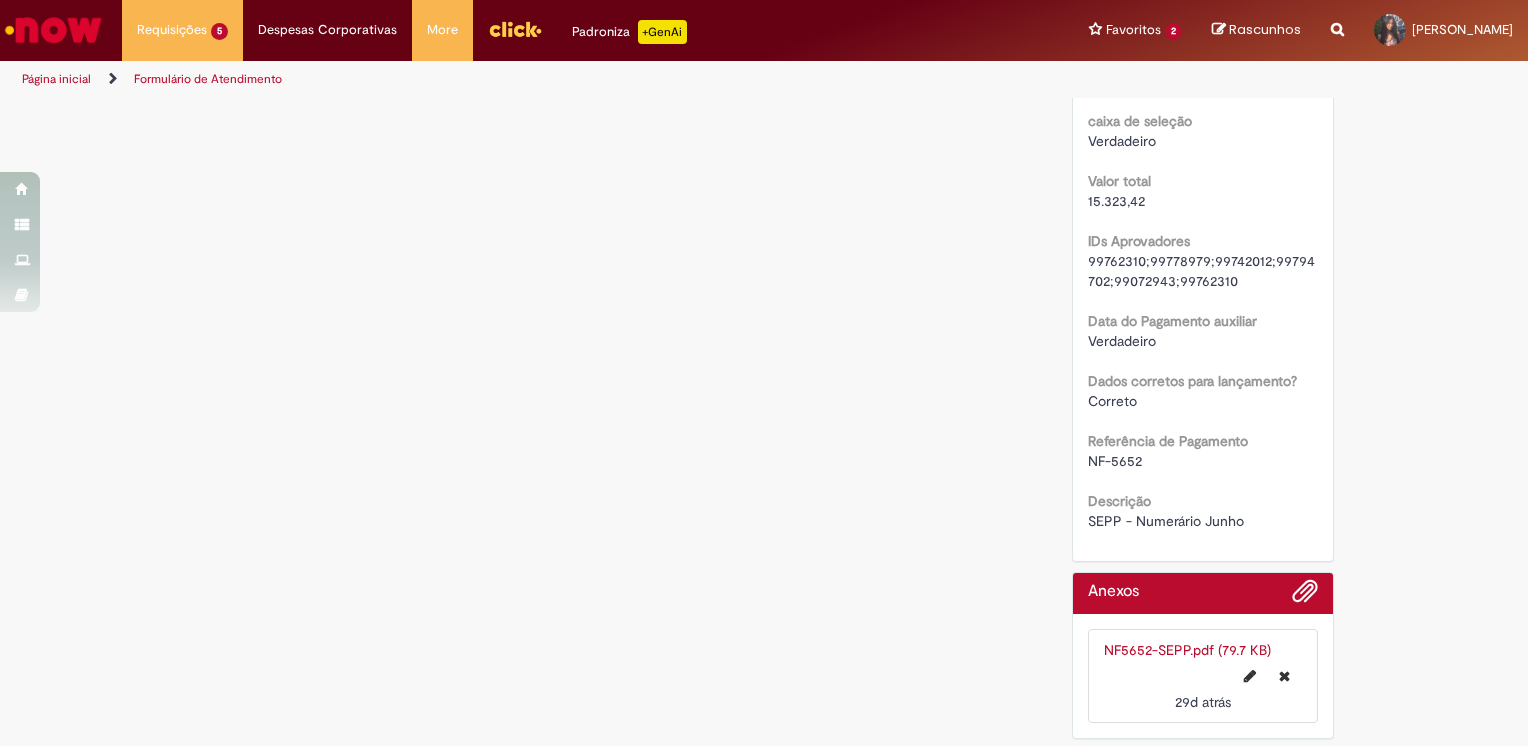 scroll, scrollTop: 1621, scrollLeft: 0, axis: vertical 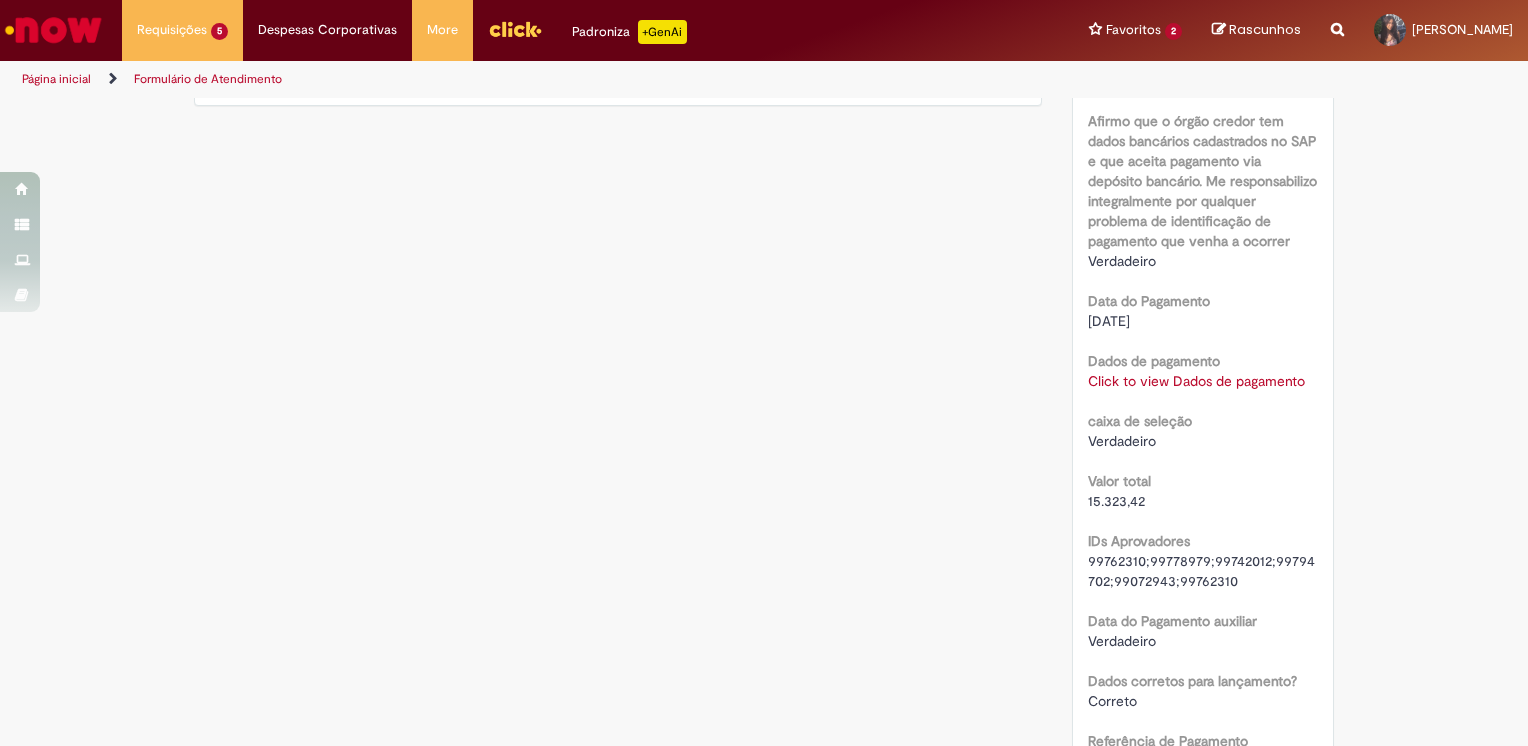 click on "Click to view Dados de pagamento" at bounding box center [1196, 381] 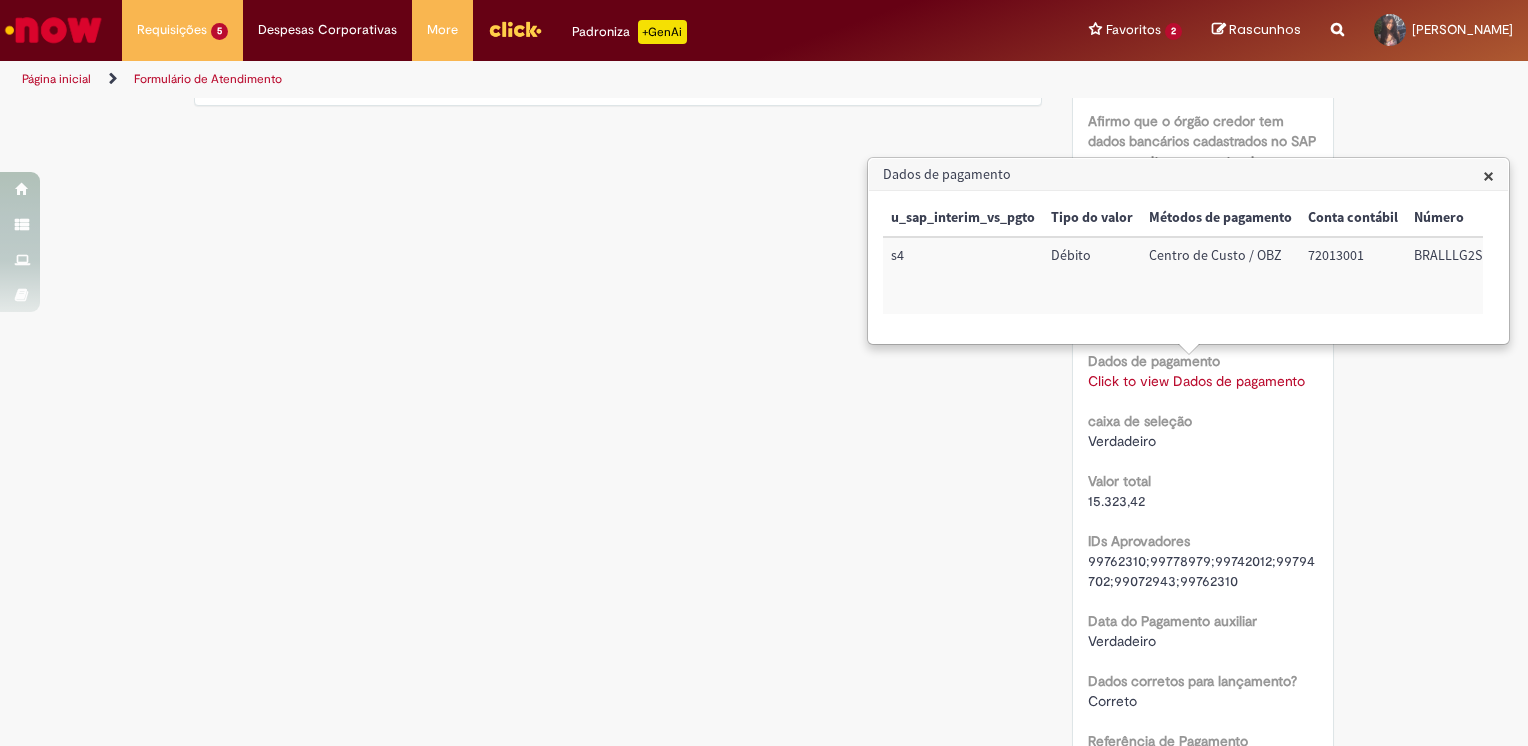 scroll, scrollTop: 1921, scrollLeft: 0, axis: vertical 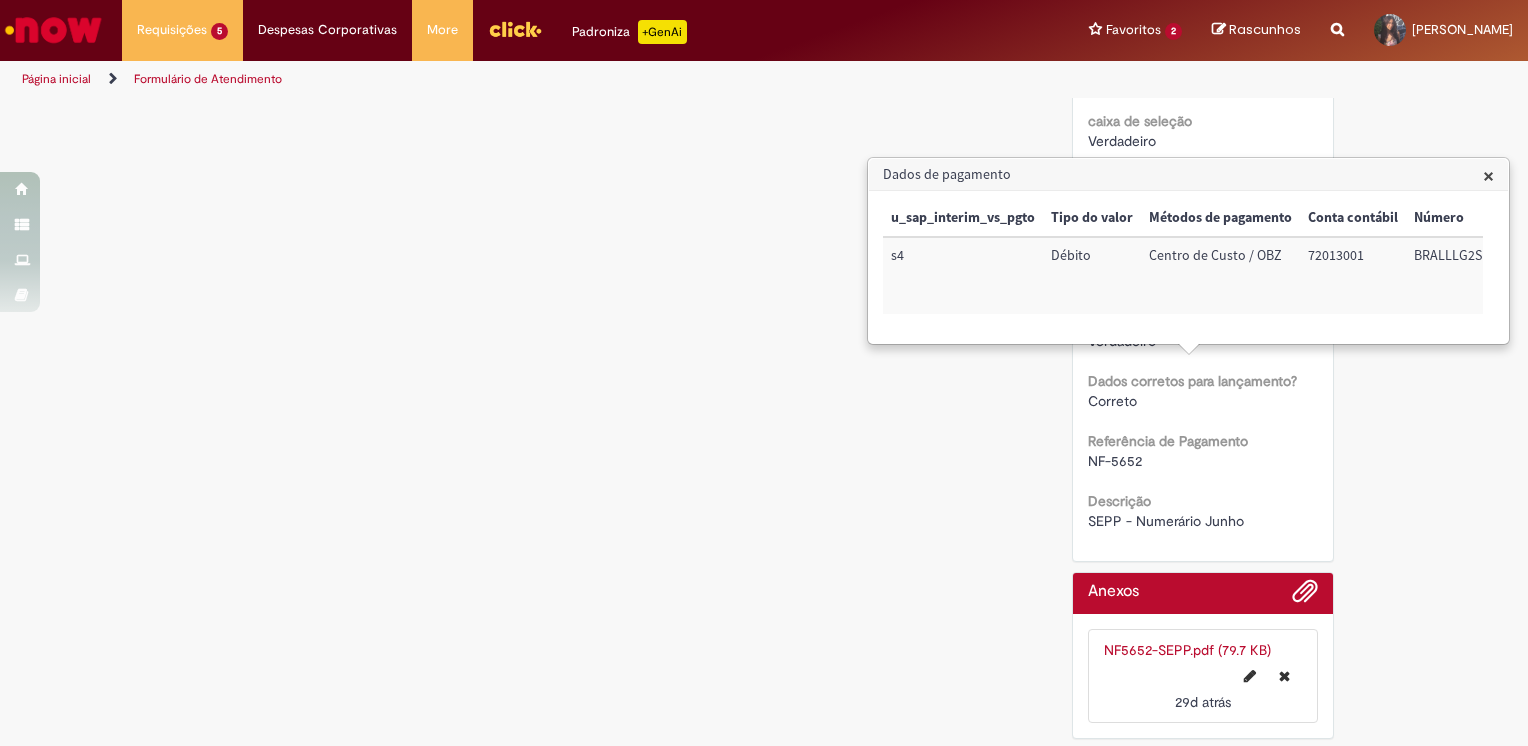 click on "NF5652-SEPP.pdf (79.7 KB)" at bounding box center [1187, 650] 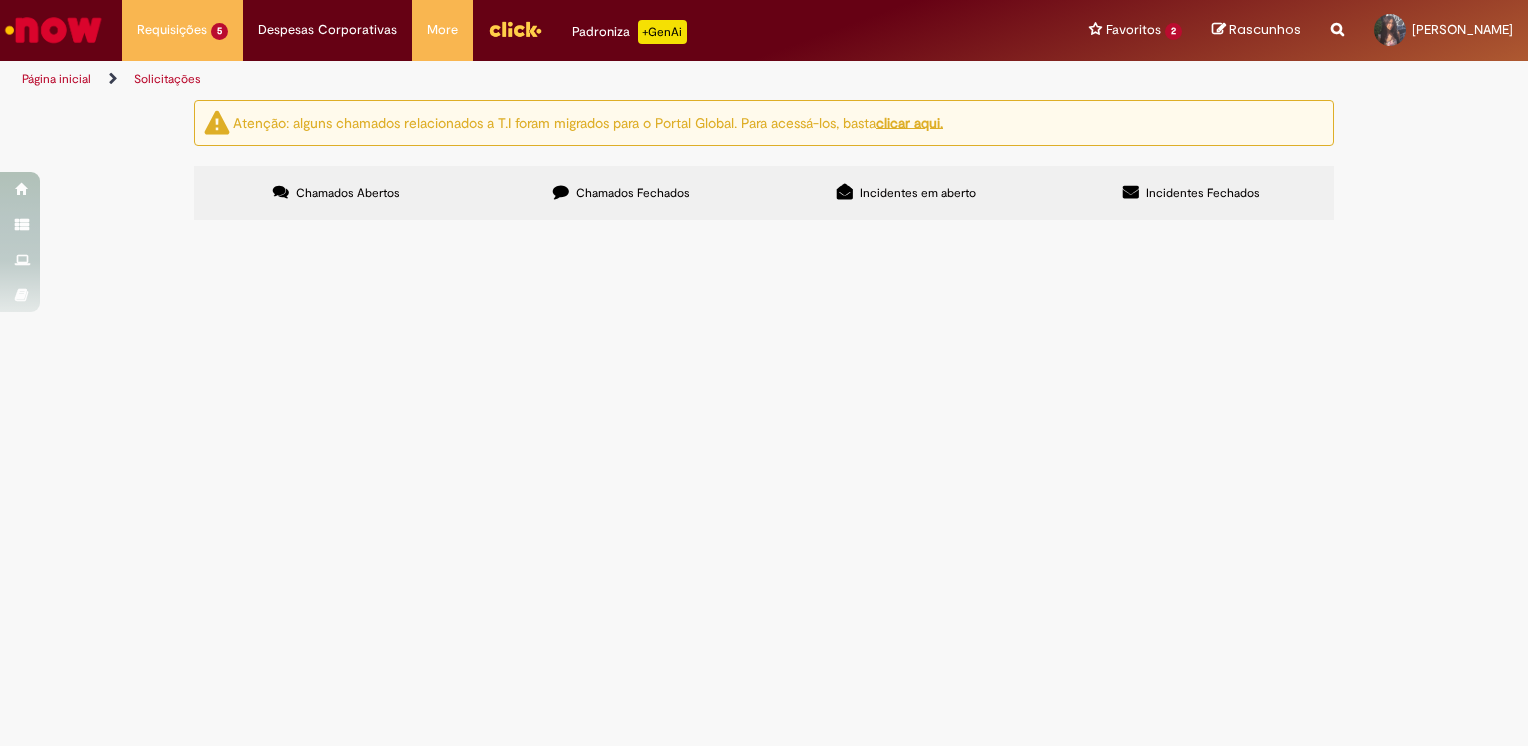 scroll, scrollTop: 0, scrollLeft: 0, axis: both 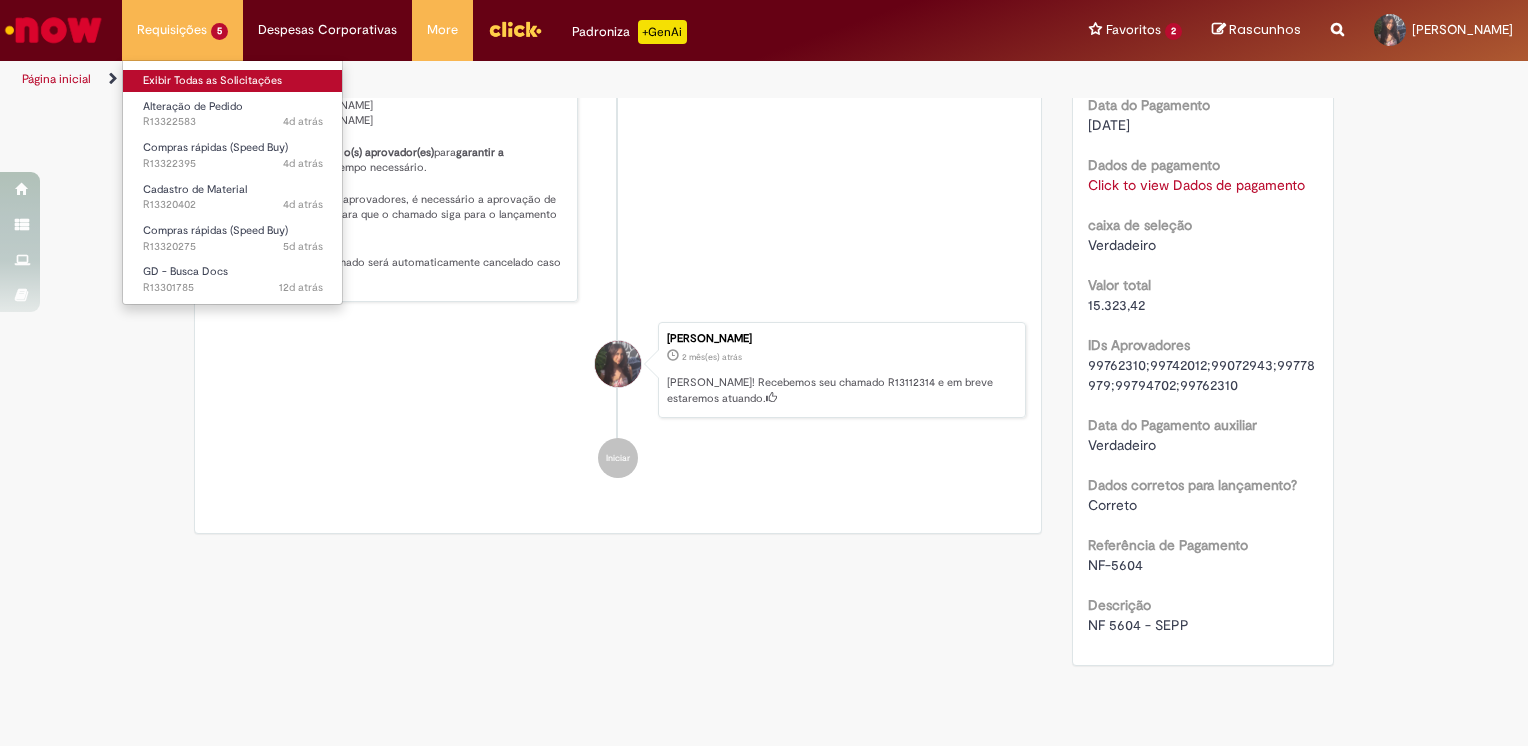 click on "Exibir Todas as Solicitações" at bounding box center [233, 81] 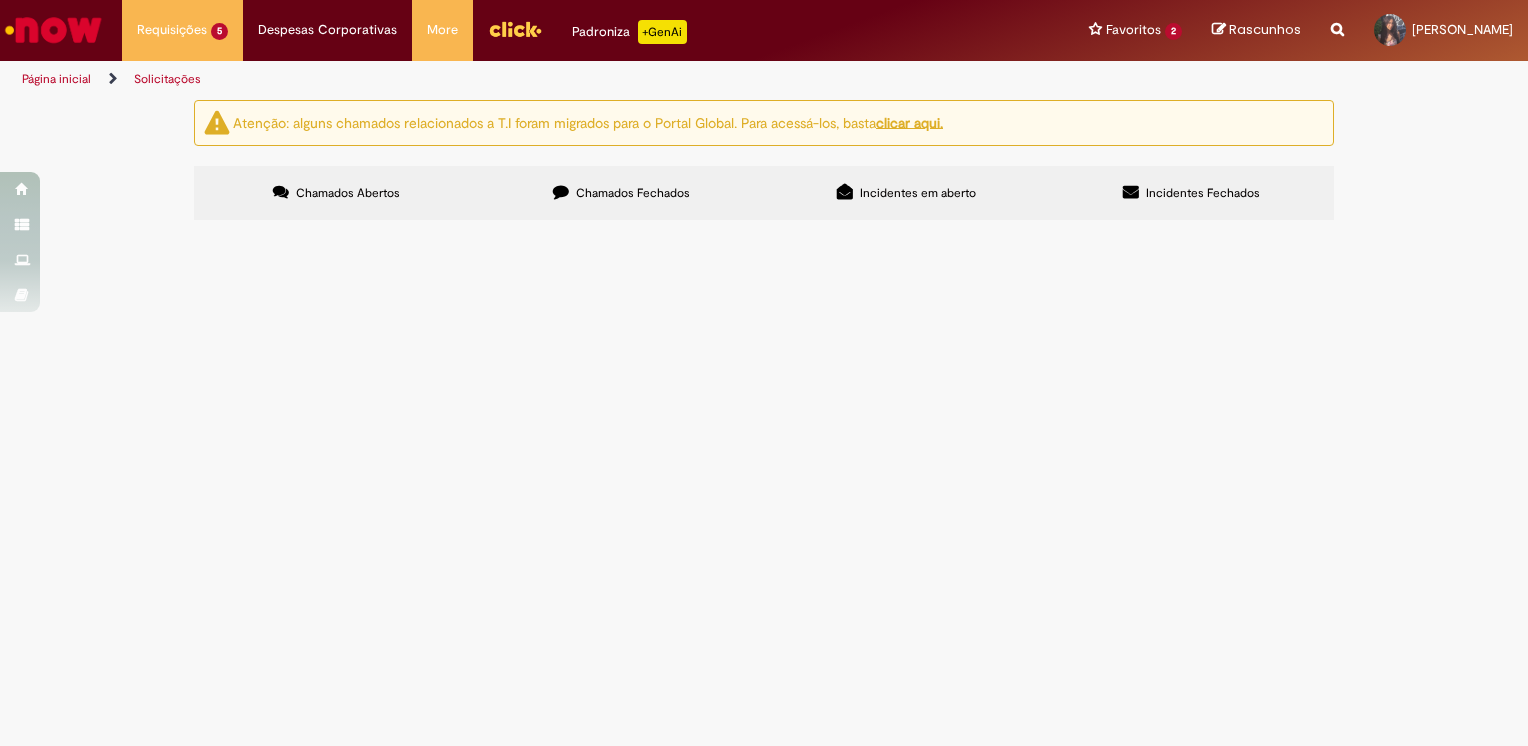 scroll, scrollTop: 0, scrollLeft: 0, axis: both 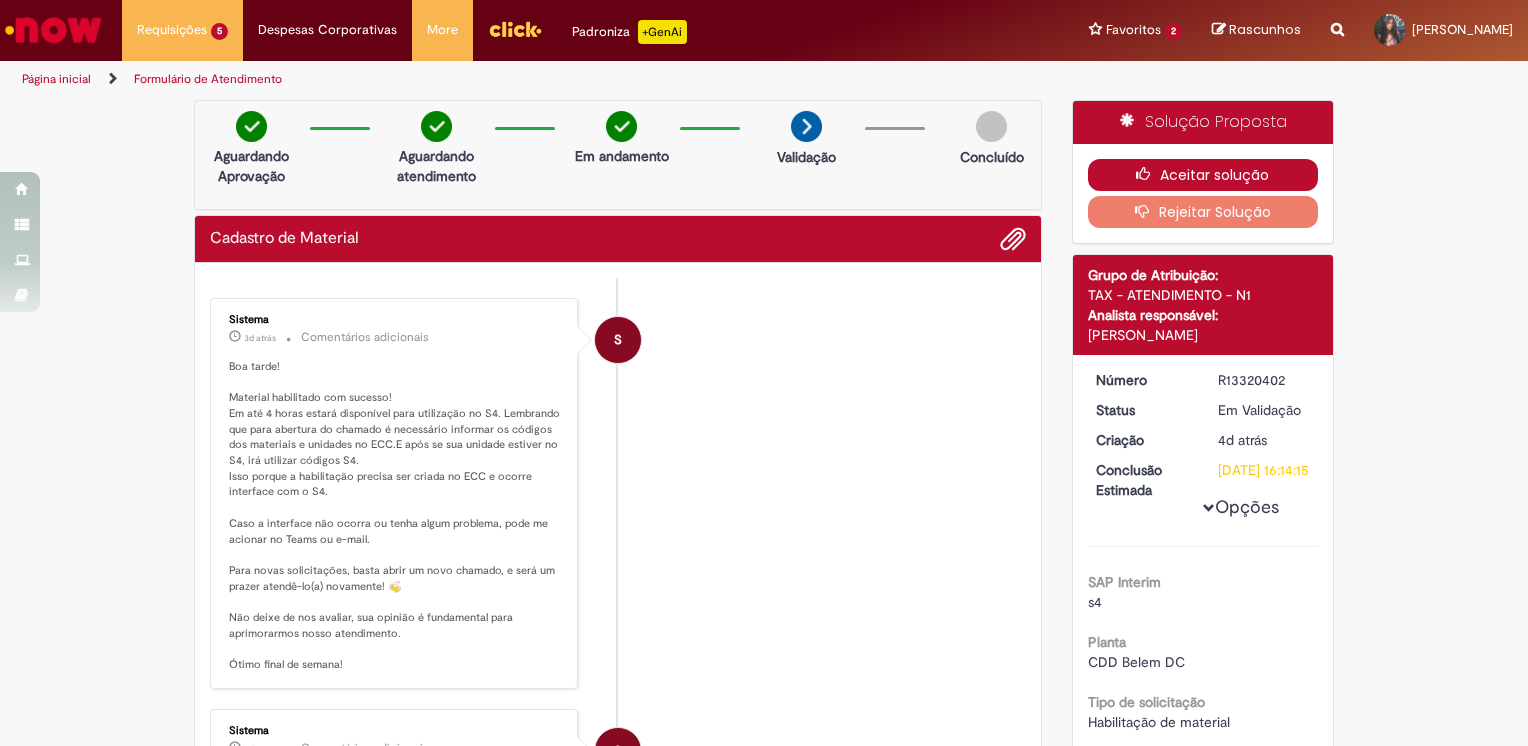 click on "Aceitar solução" at bounding box center [1203, 175] 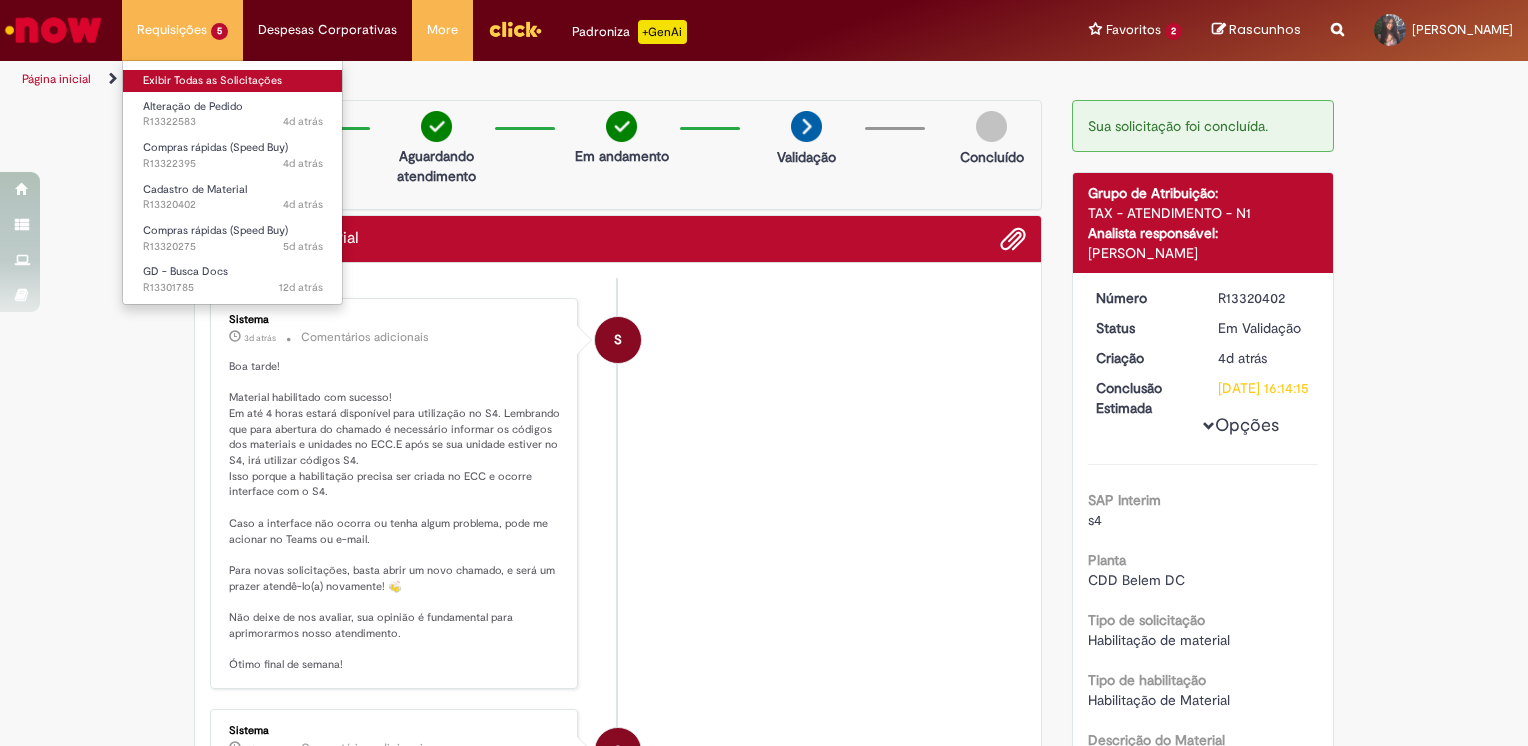 click on "Exibir Todas as Solicitações" at bounding box center [233, 81] 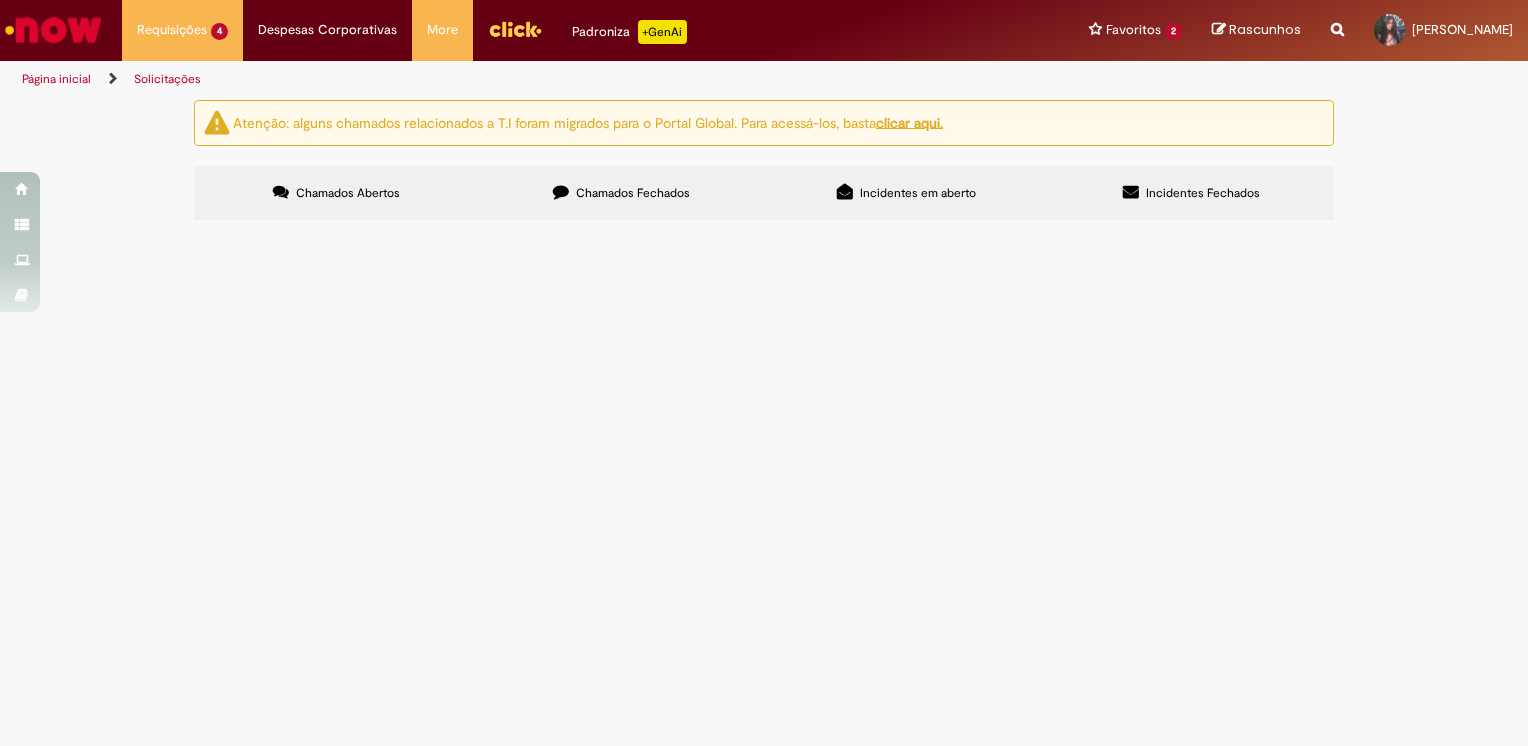 click on "Chamados Fechados" at bounding box center (621, 193) 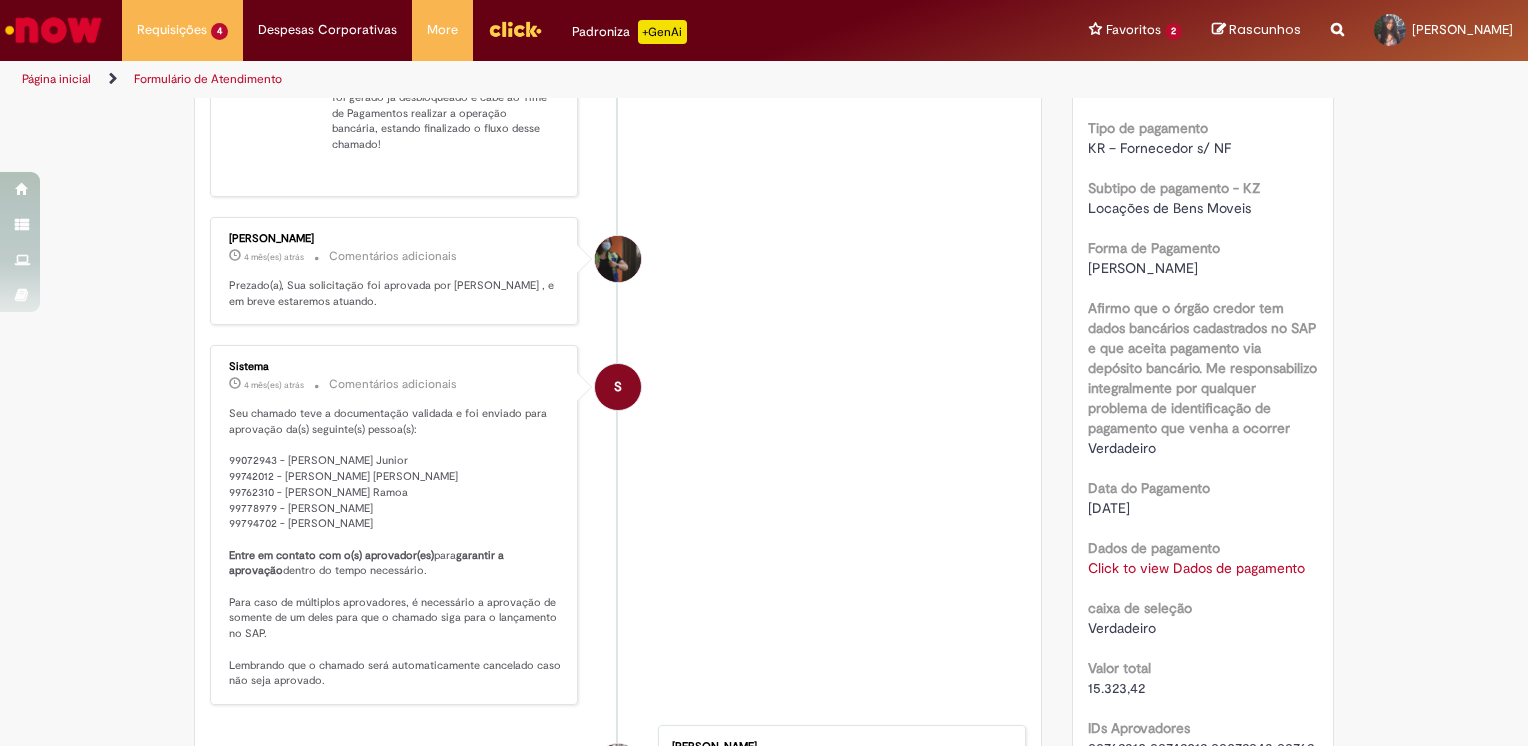 scroll, scrollTop: 1415, scrollLeft: 0, axis: vertical 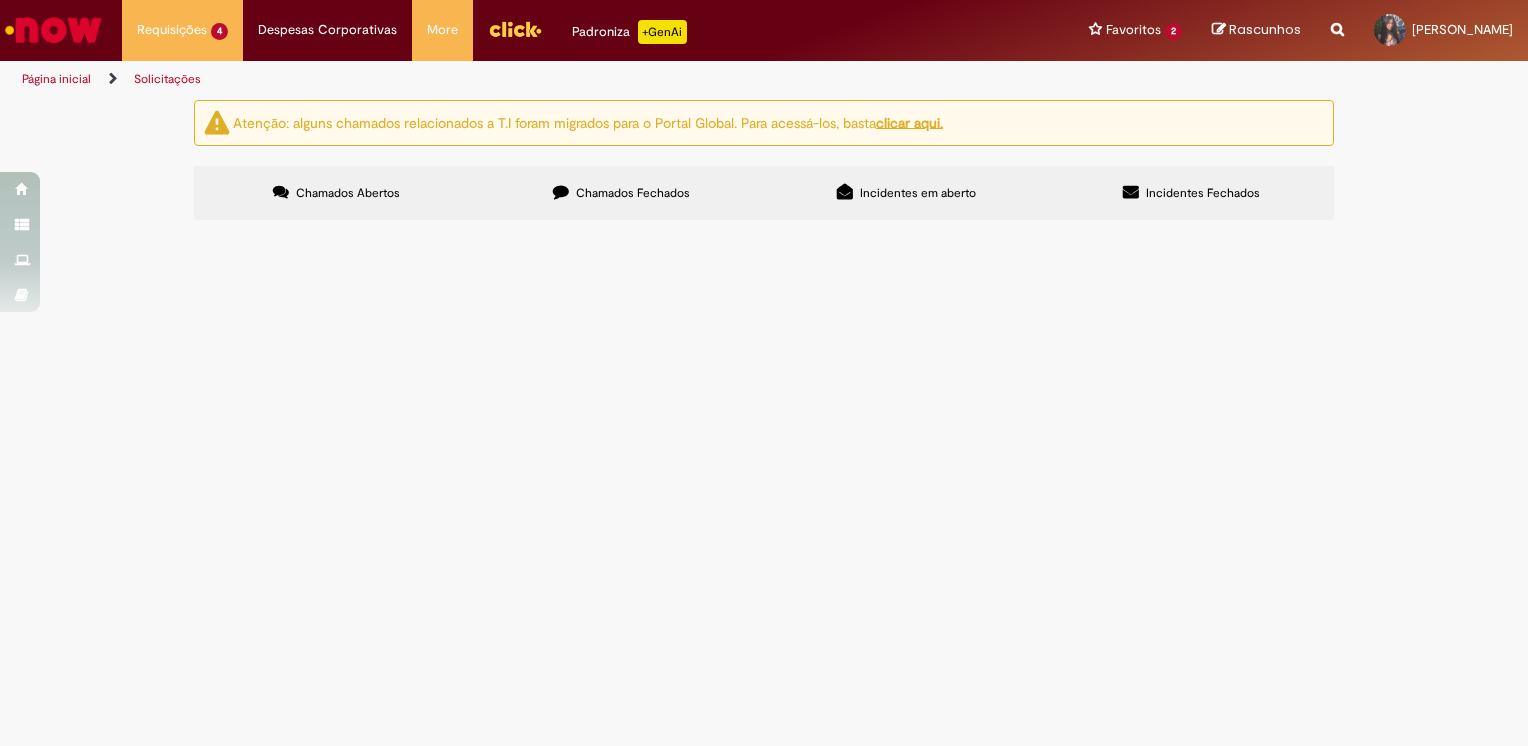 click at bounding box center [561, 192] 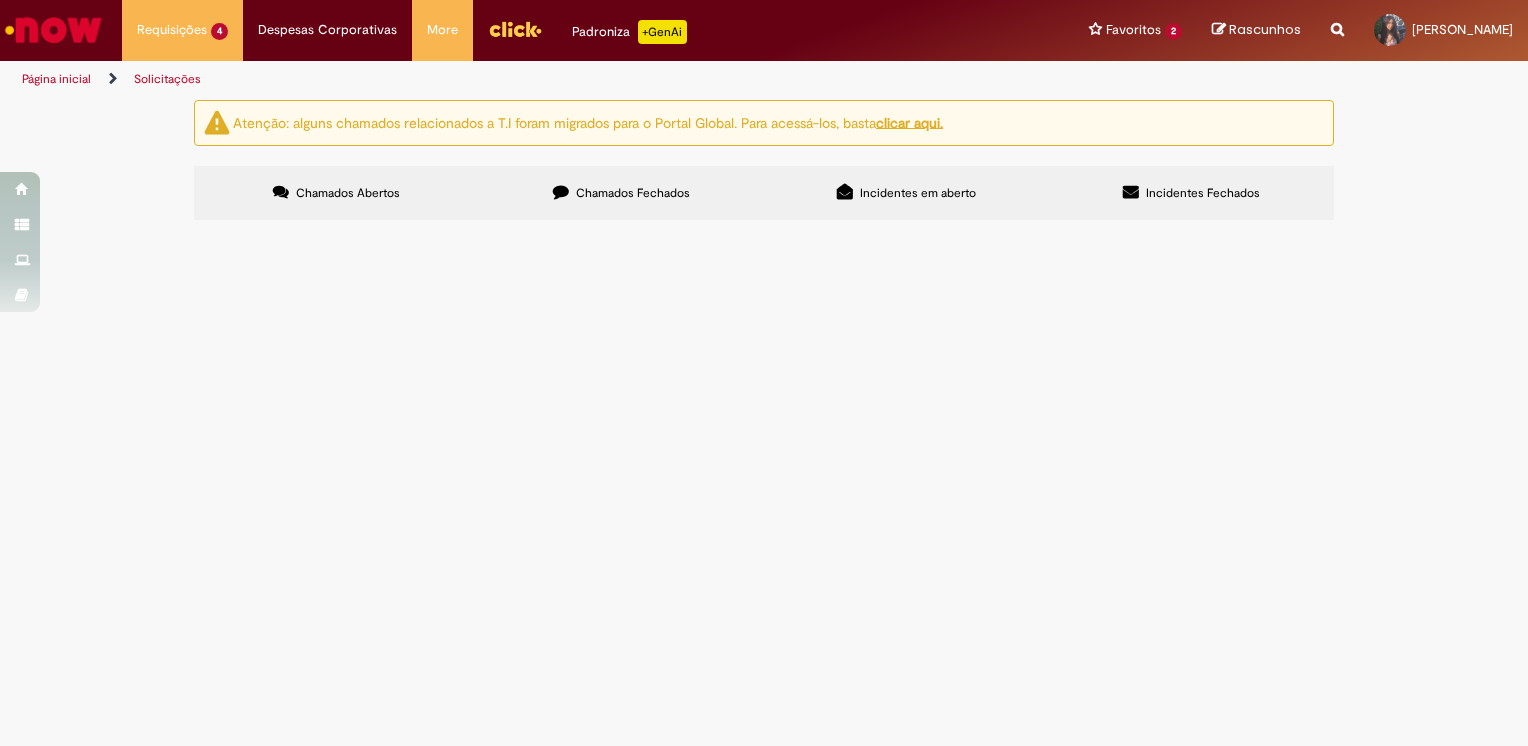scroll, scrollTop: 416, scrollLeft: 0, axis: vertical 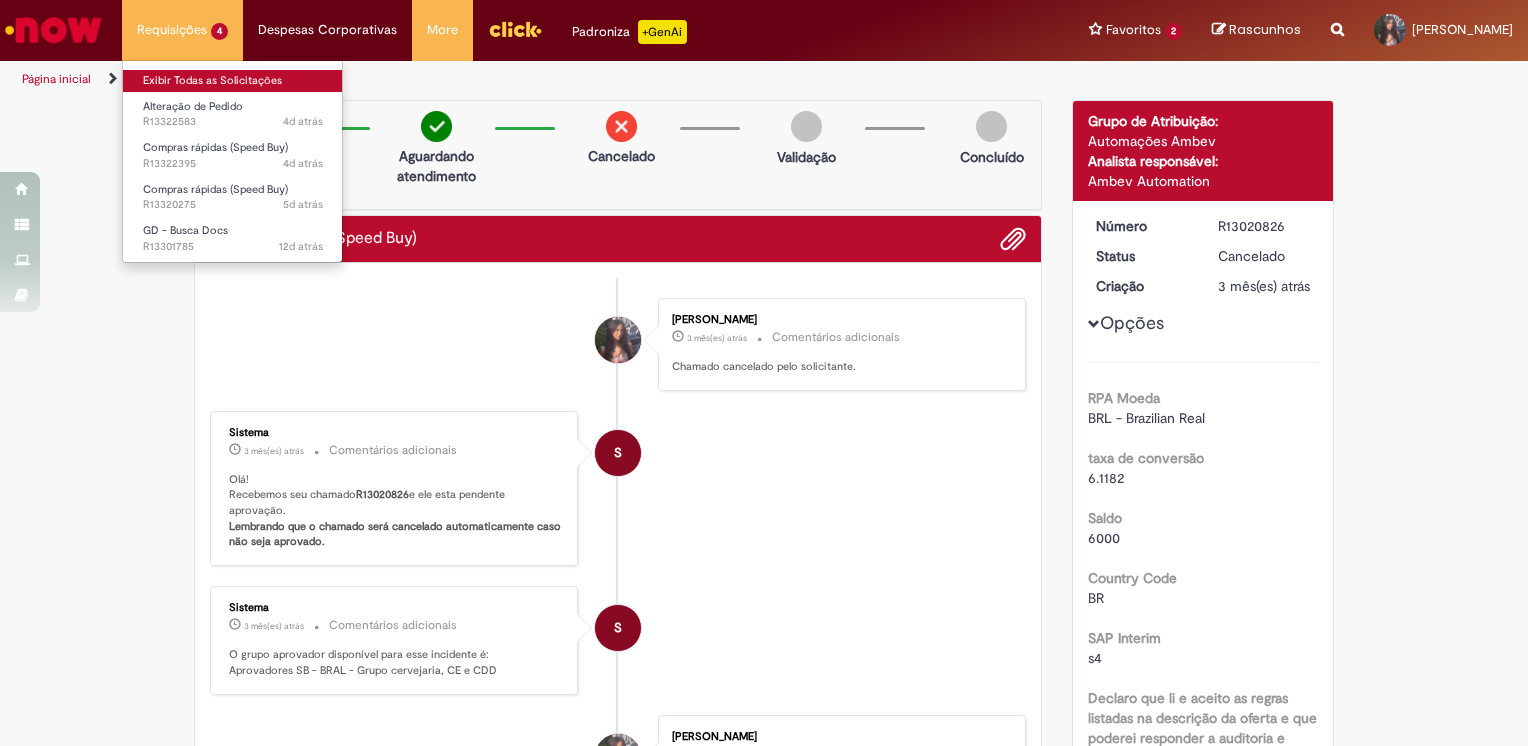 click on "Exibir Todas as Solicitações" at bounding box center (233, 81) 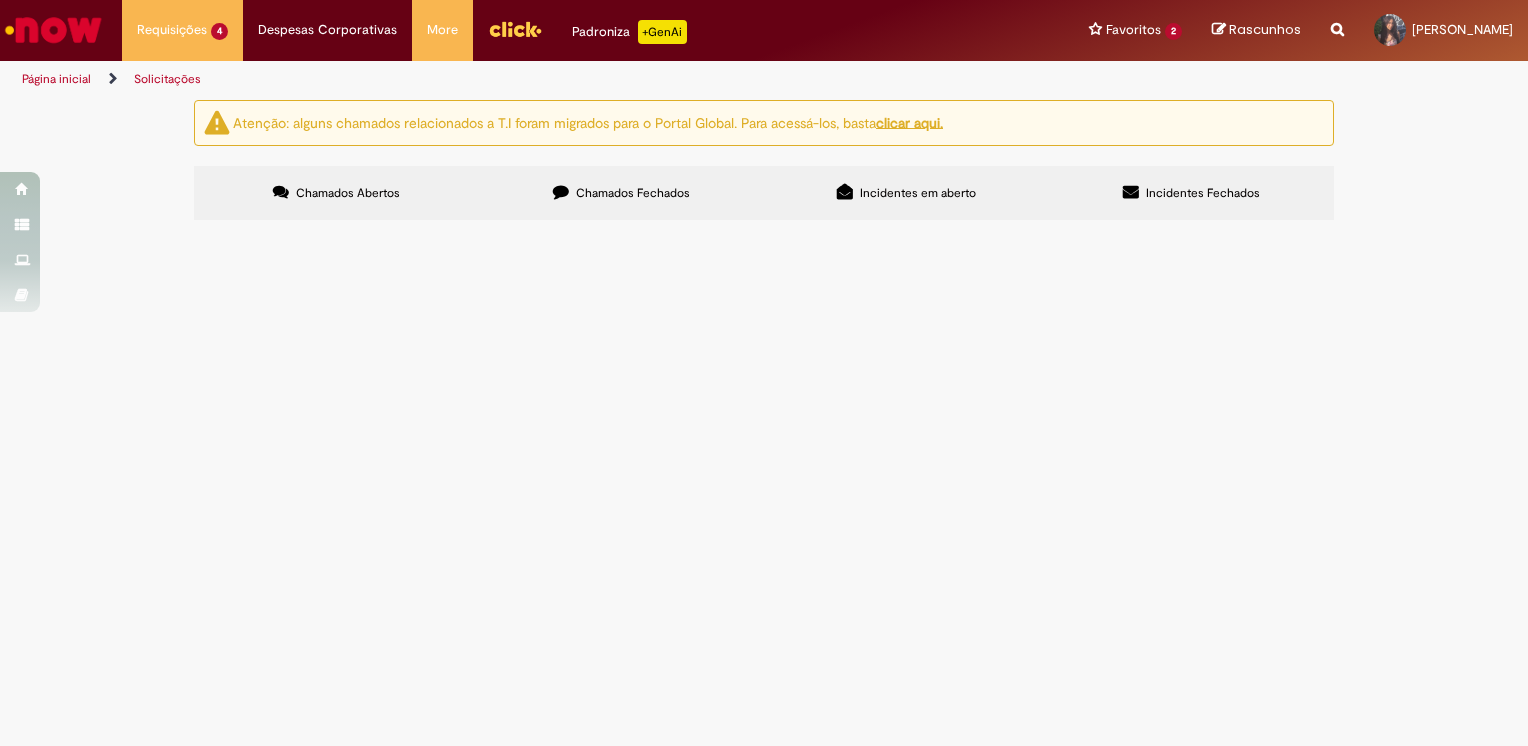 click on "extinova" at bounding box center (0, 0) 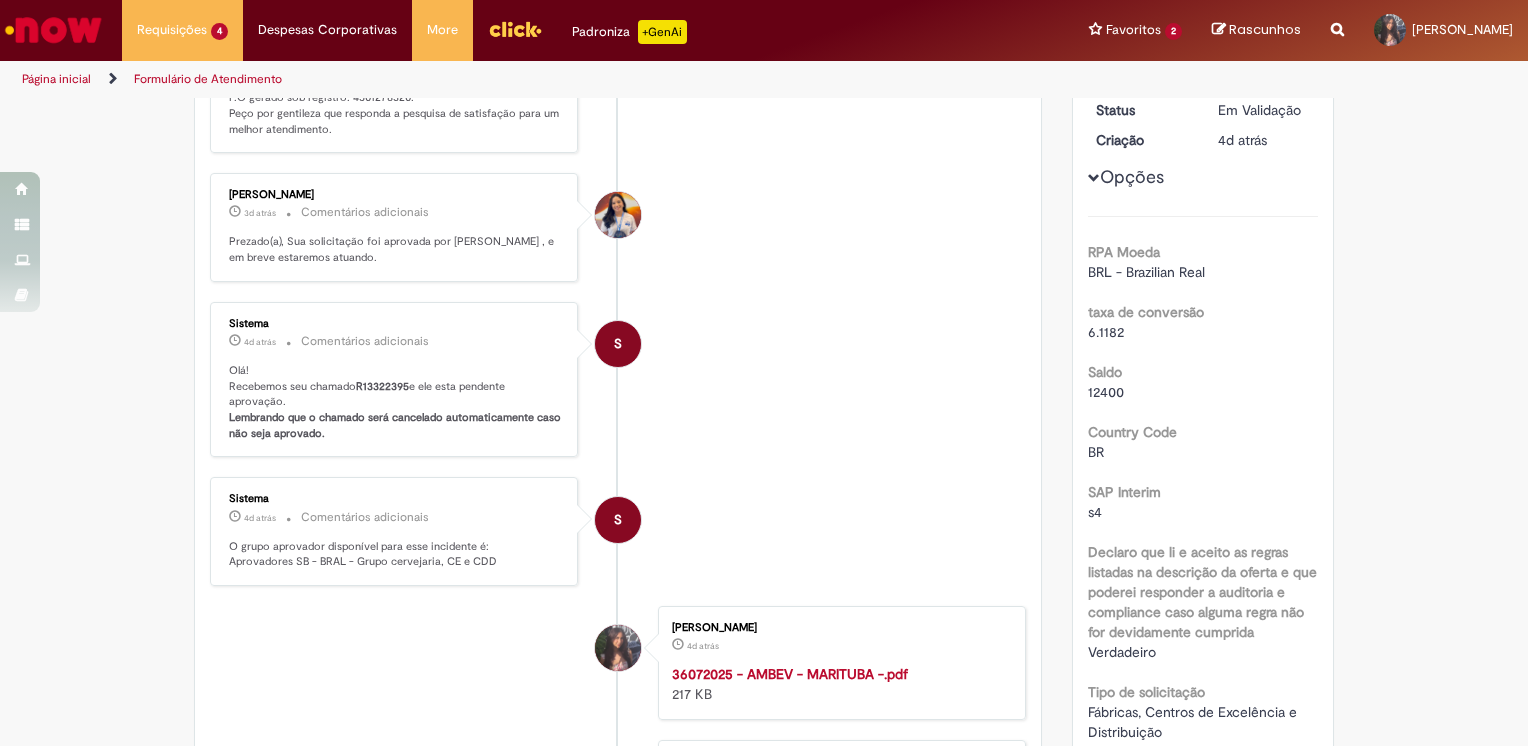 scroll, scrollTop: 0, scrollLeft: 0, axis: both 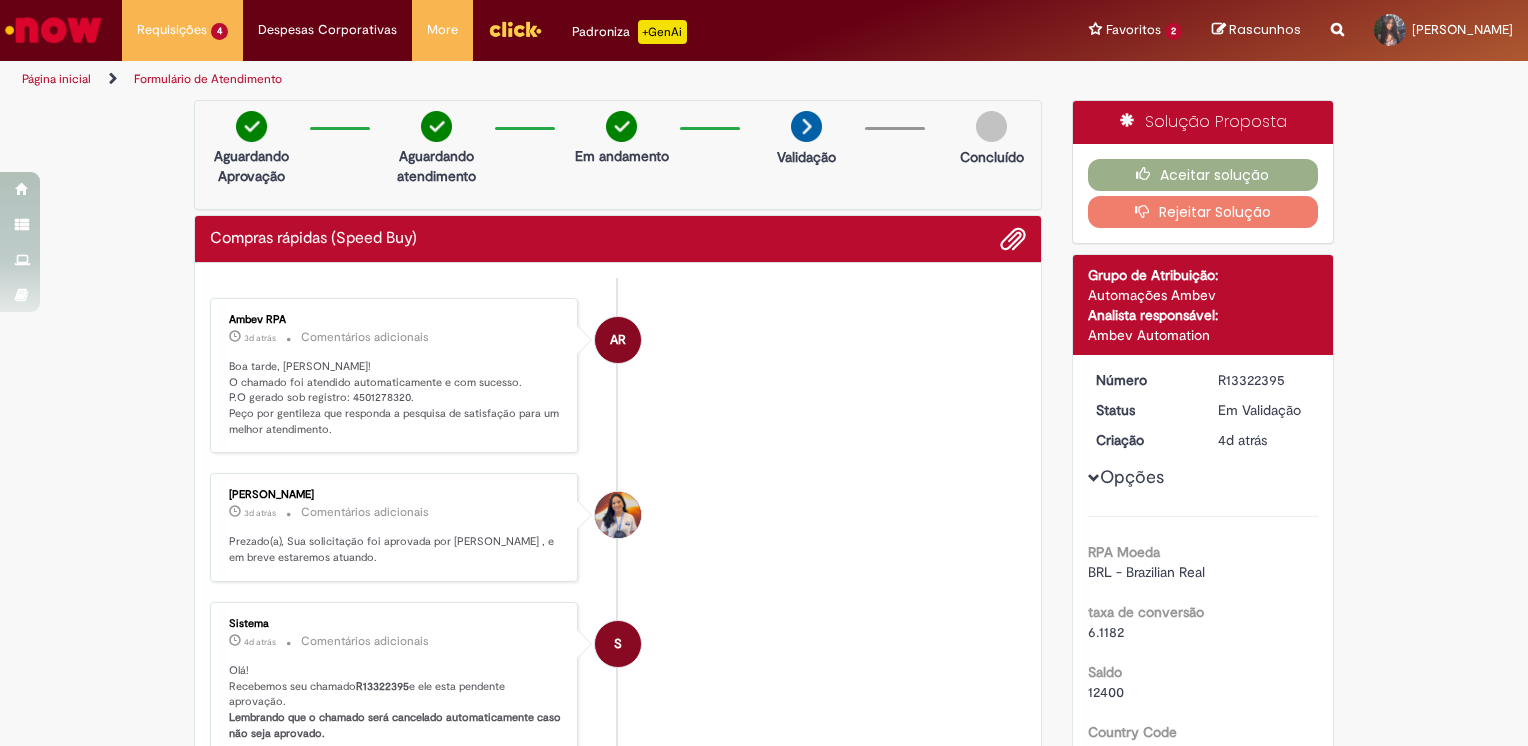 click on "Boa tarde, Fernanda!
O chamado foi atendido automaticamente e com sucesso.
P.O gerado sob registro: 4501278320.
Peço por gentileza que responda a pesquisa de satisfação para um melhor atendimento." at bounding box center [395, 398] 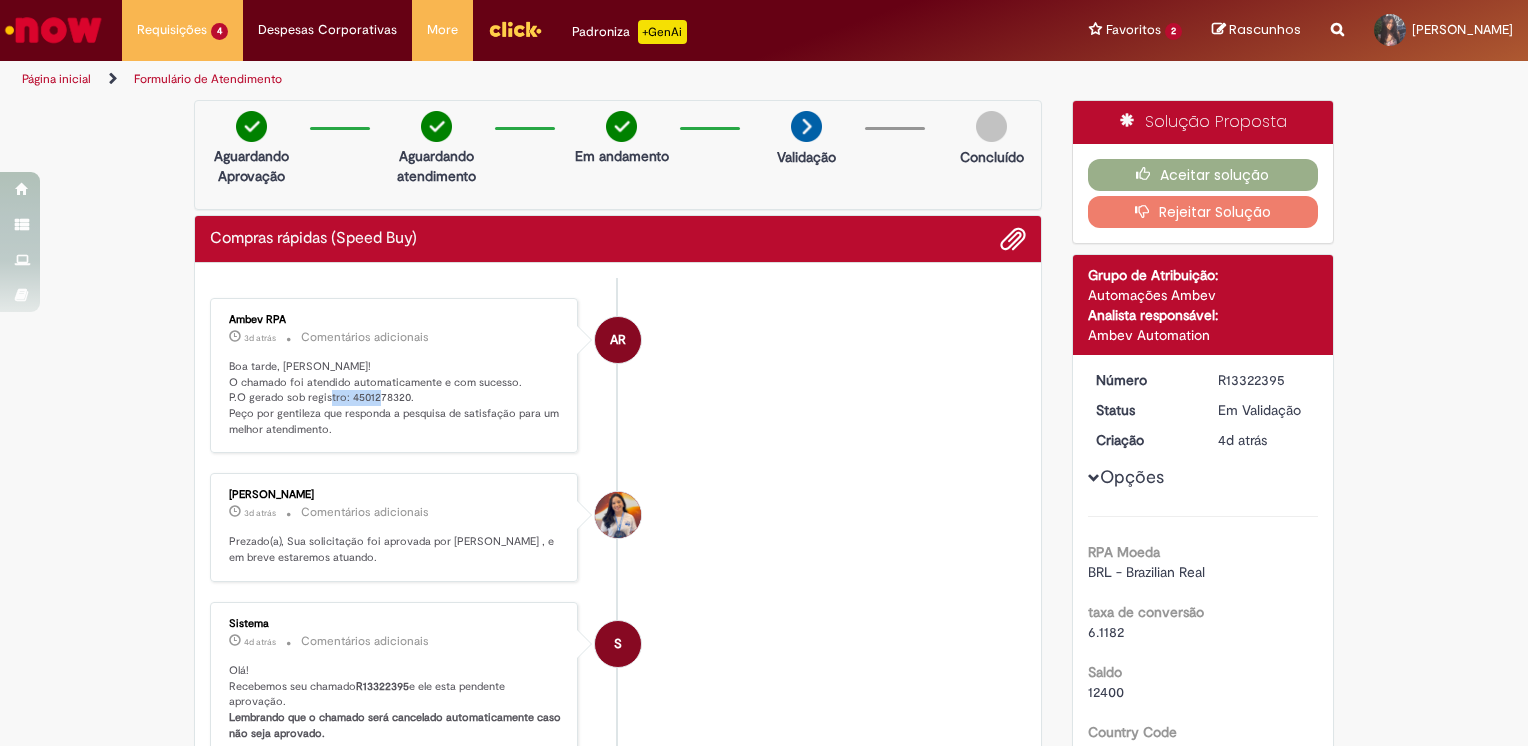 click on "Boa tarde, Fernanda!
O chamado foi atendido automaticamente e com sucesso.
P.O gerado sob registro: 4501278320.
Peço por gentileza que responda a pesquisa de satisfação para um melhor atendimento." at bounding box center [395, 398] 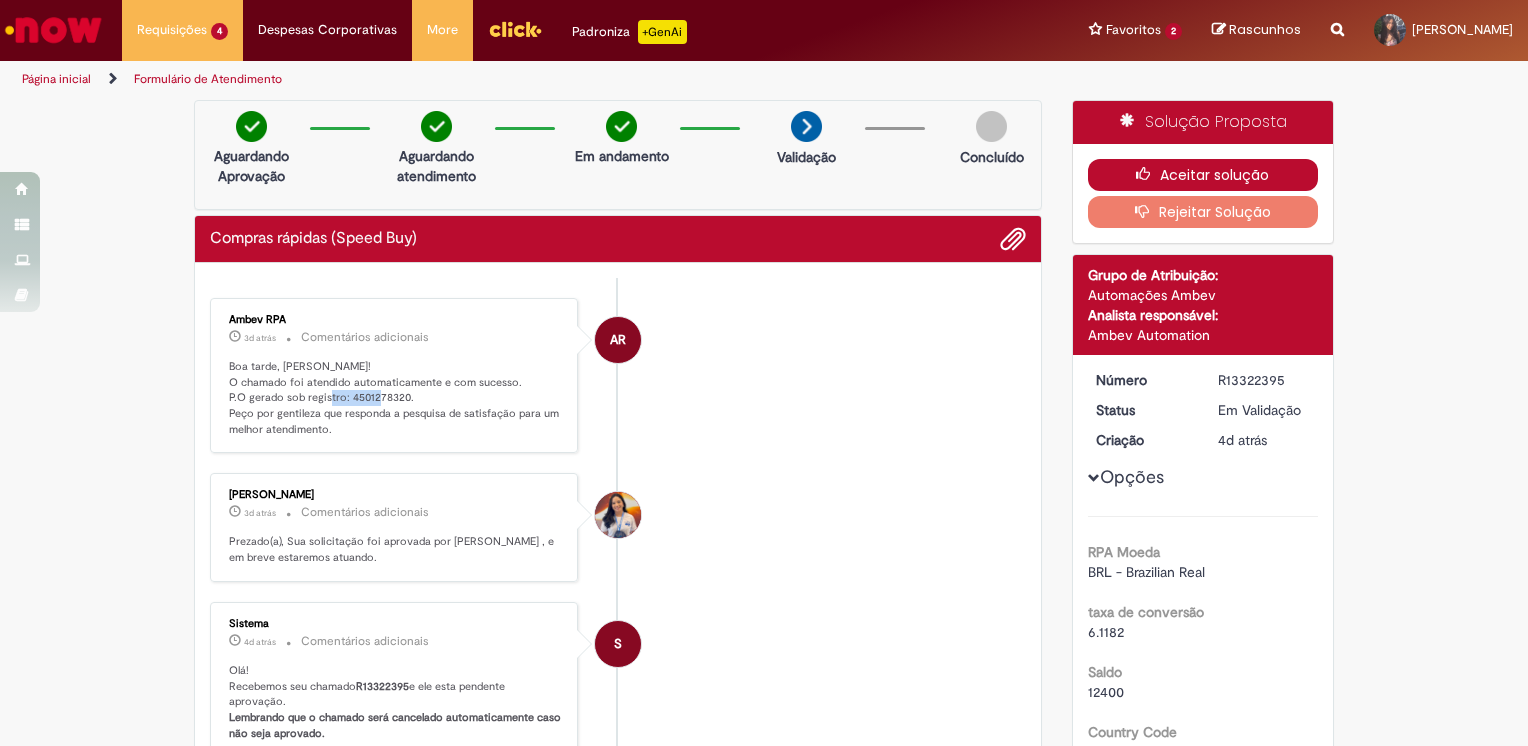 click on "Aceitar solução" at bounding box center (1203, 175) 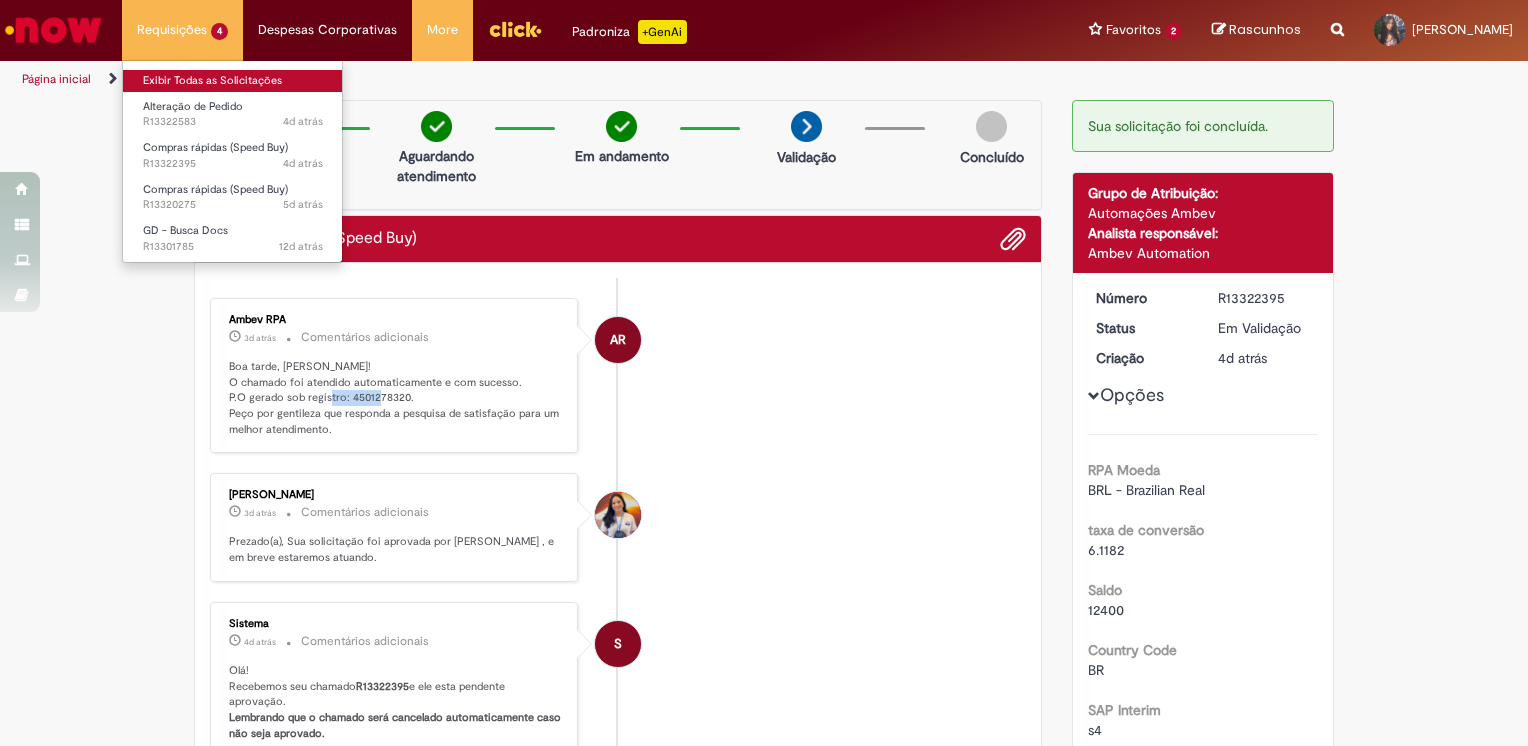 click on "Exibir Todas as Solicitações" at bounding box center (233, 81) 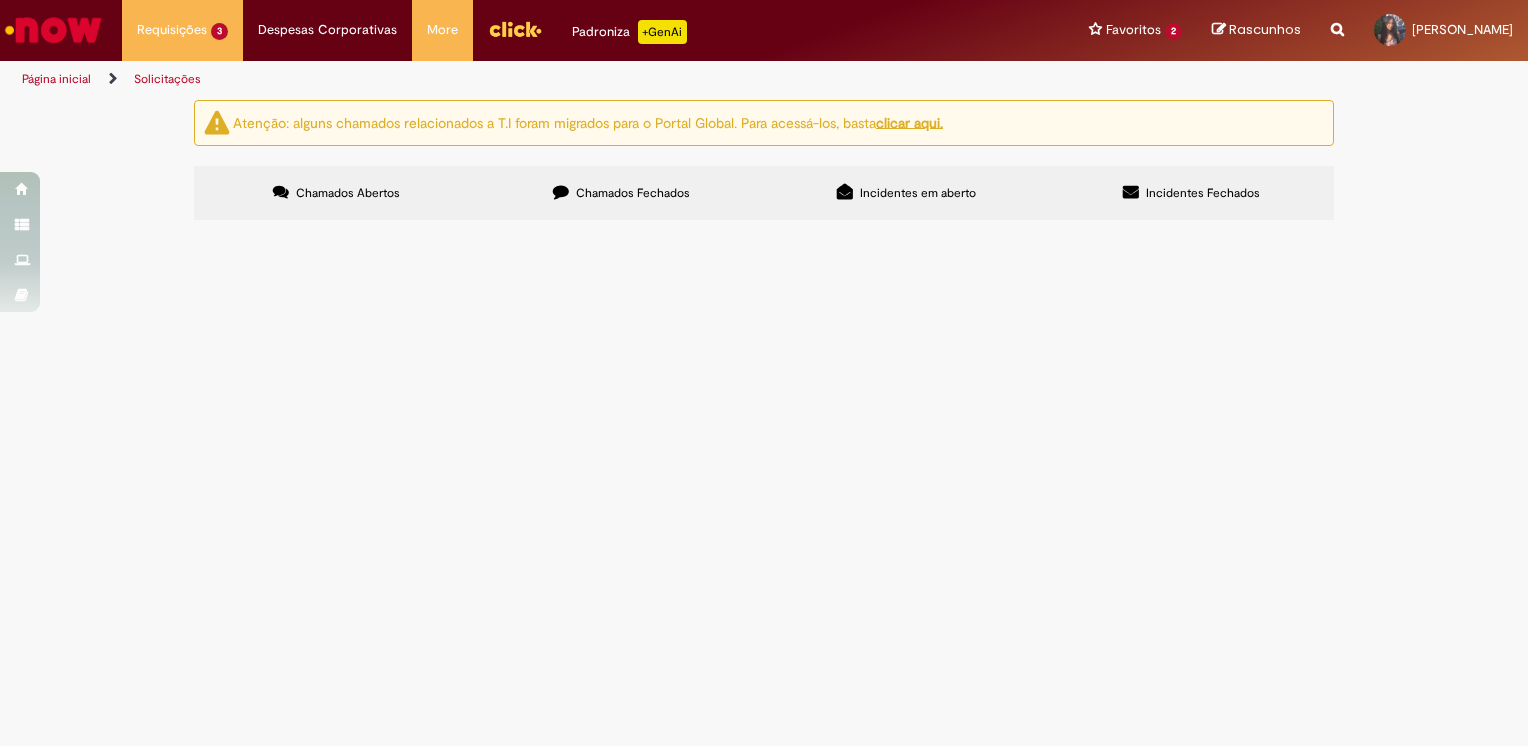 click on "Chamados Fechados" at bounding box center (633, 193) 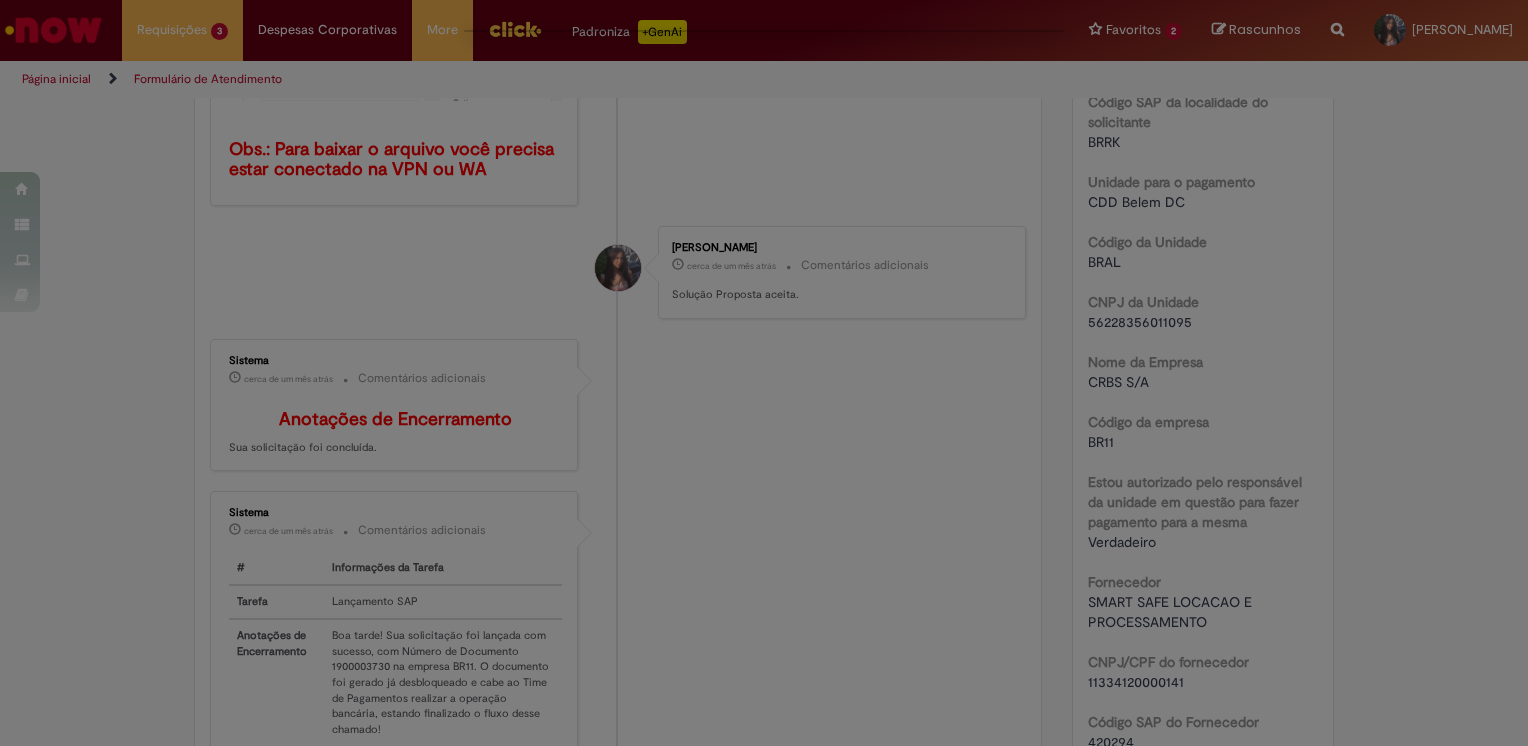 scroll, scrollTop: 0, scrollLeft: 0, axis: both 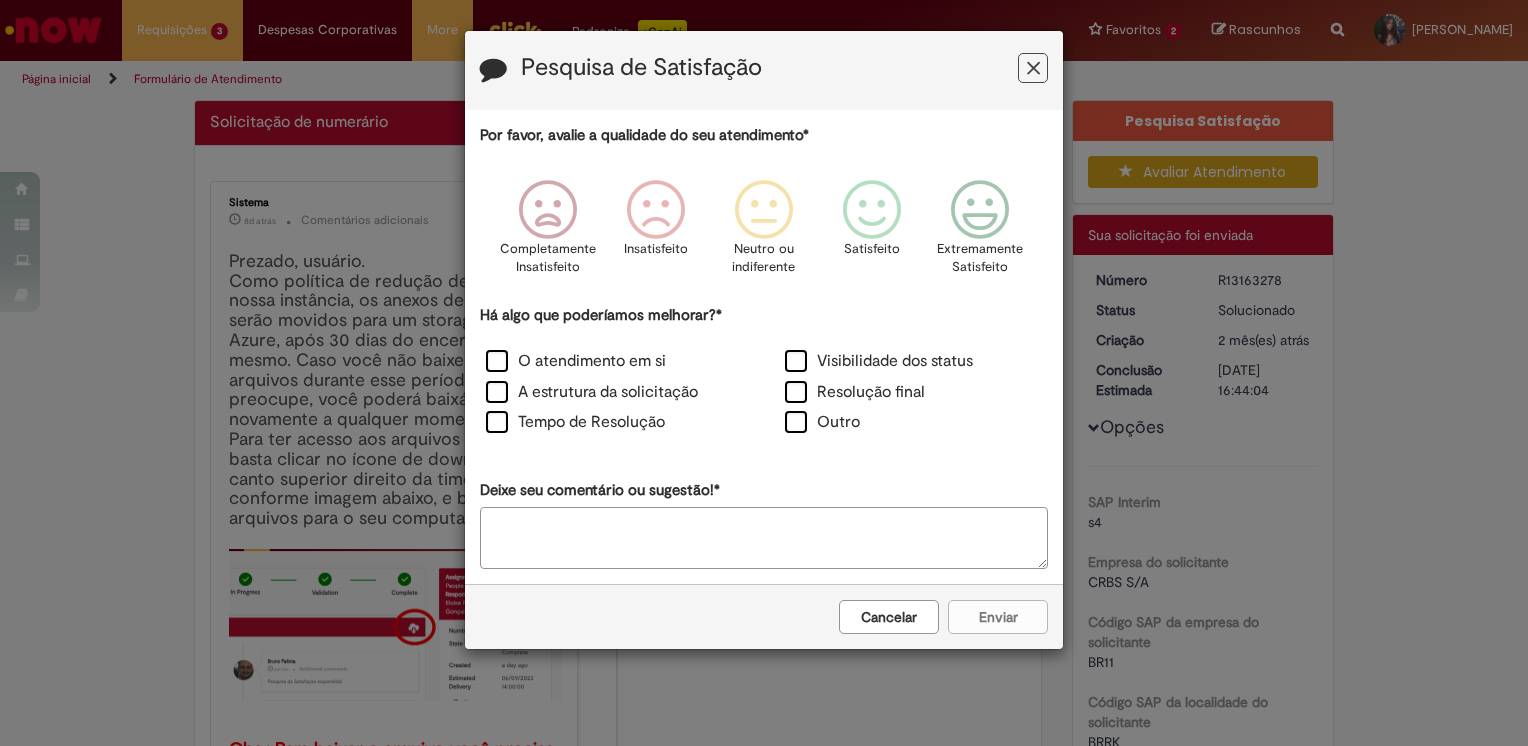 click on "Cancelar" at bounding box center [889, 617] 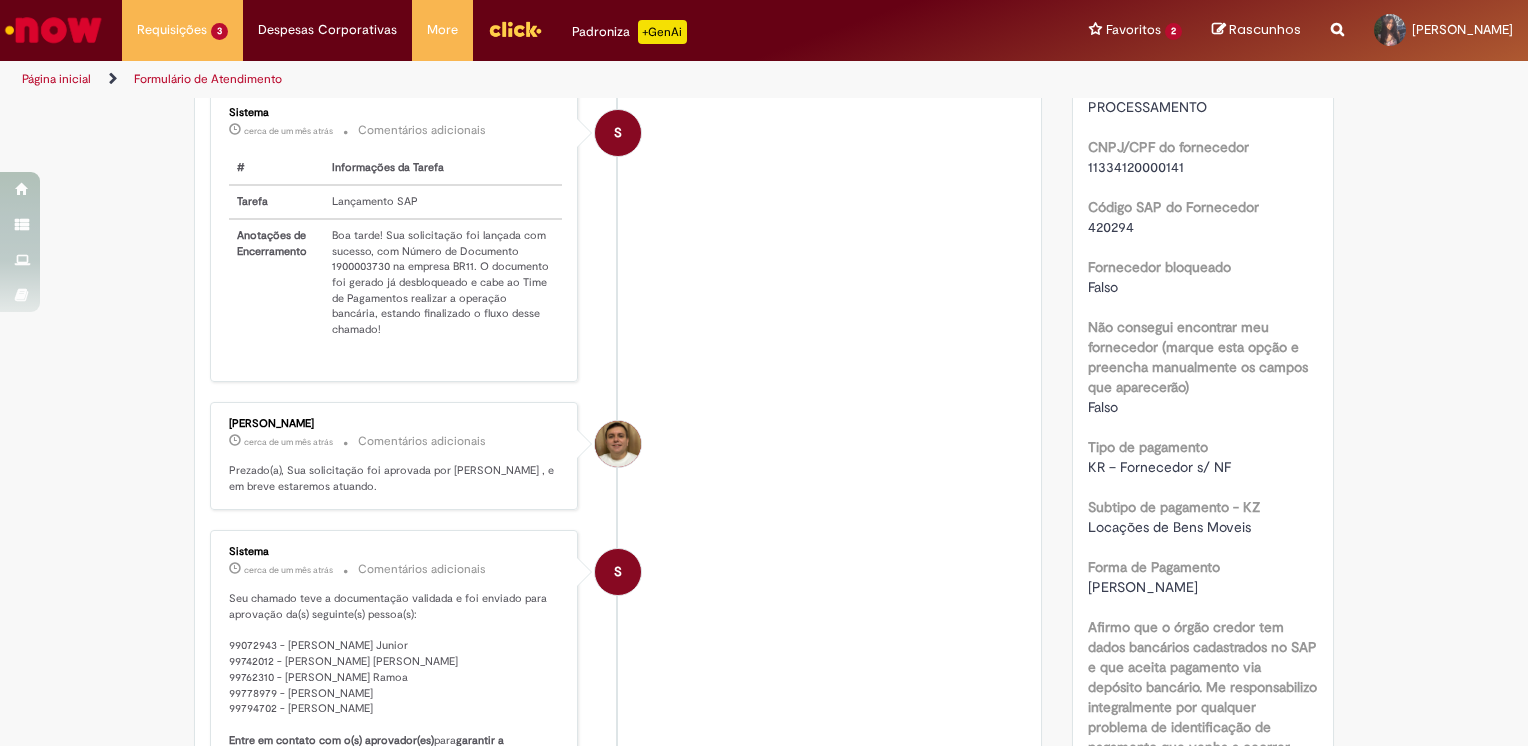 scroll, scrollTop: 1745, scrollLeft: 0, axis: vertical 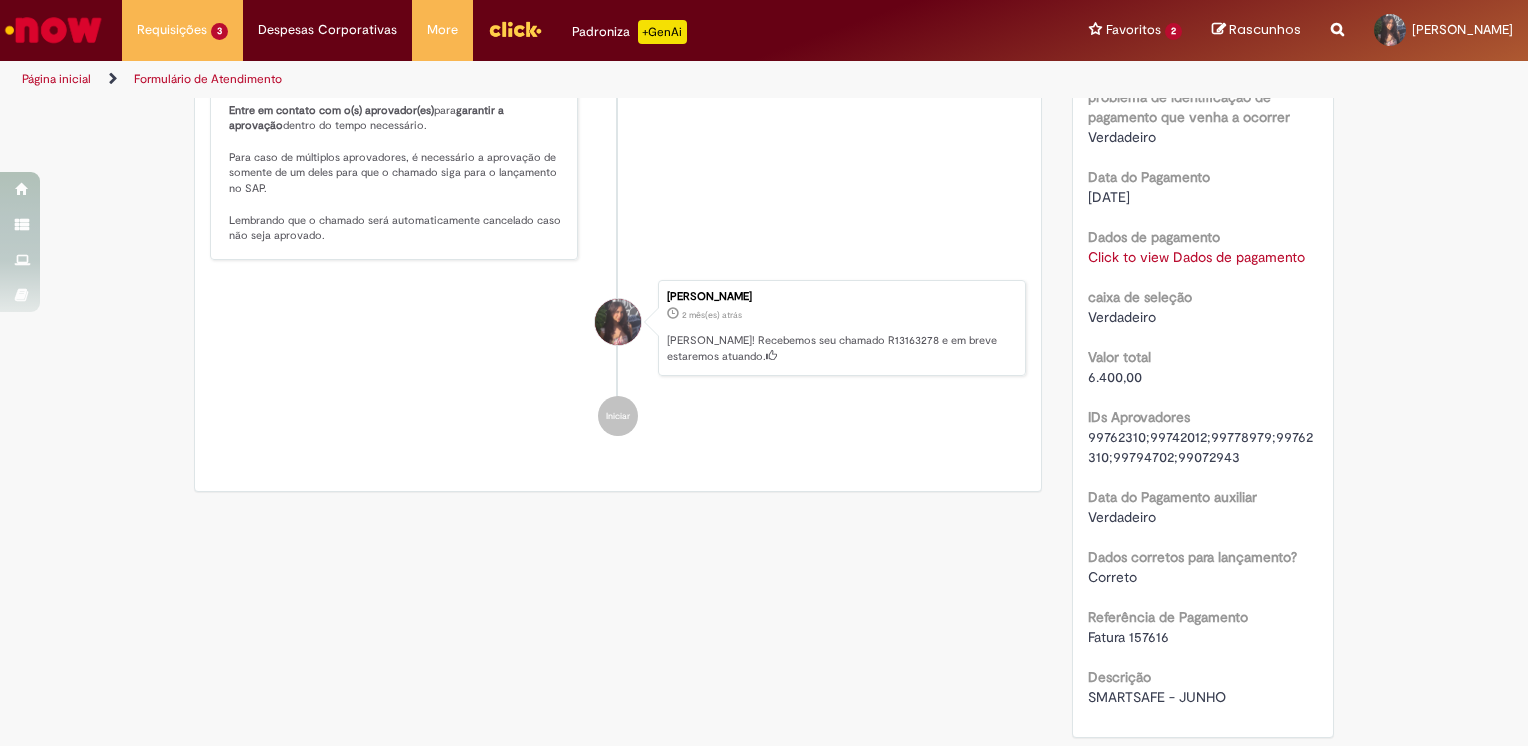 click on "Click to view Dados de pagamento" at bounding box center (1196, 257) 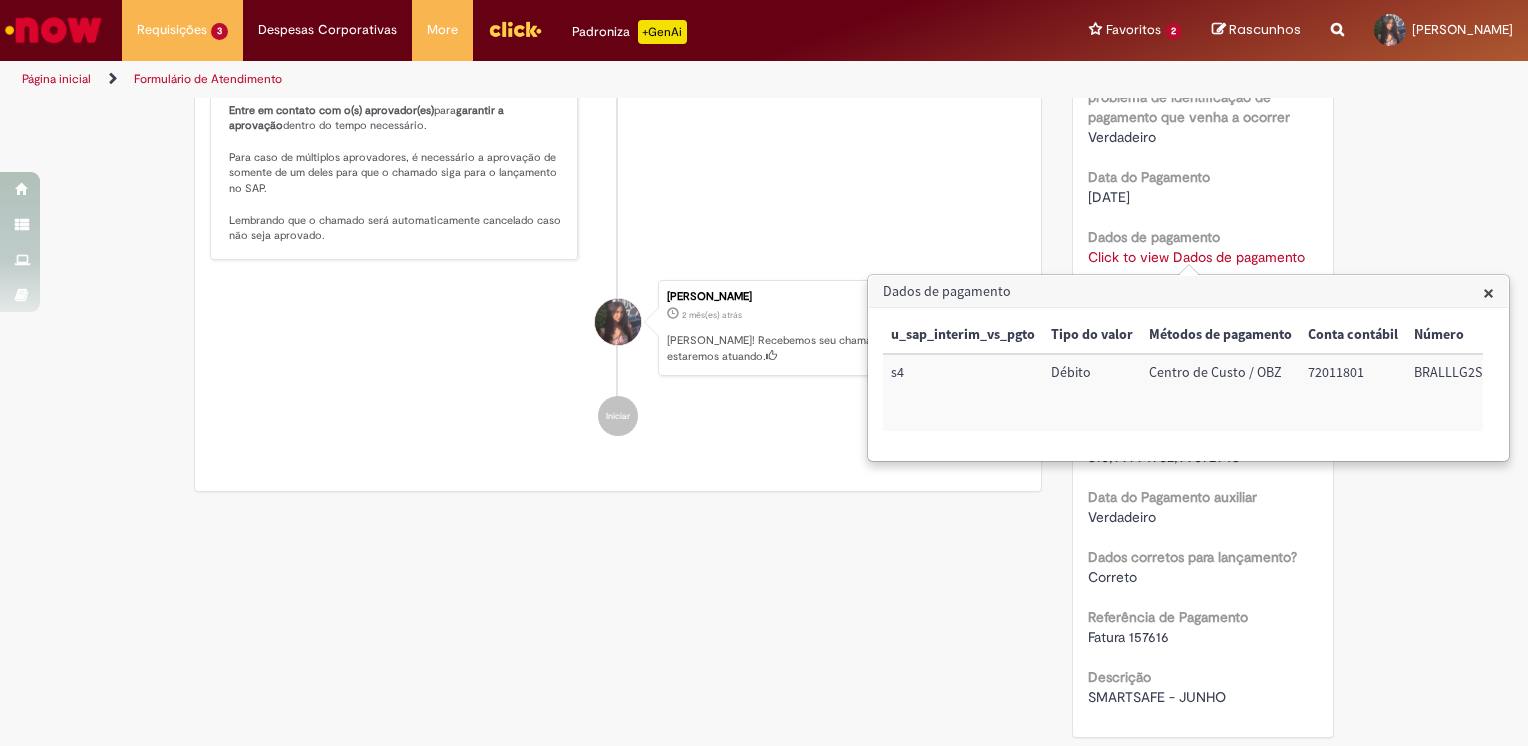 click on "Fatura 157616" at bounding box center [1128, 637] 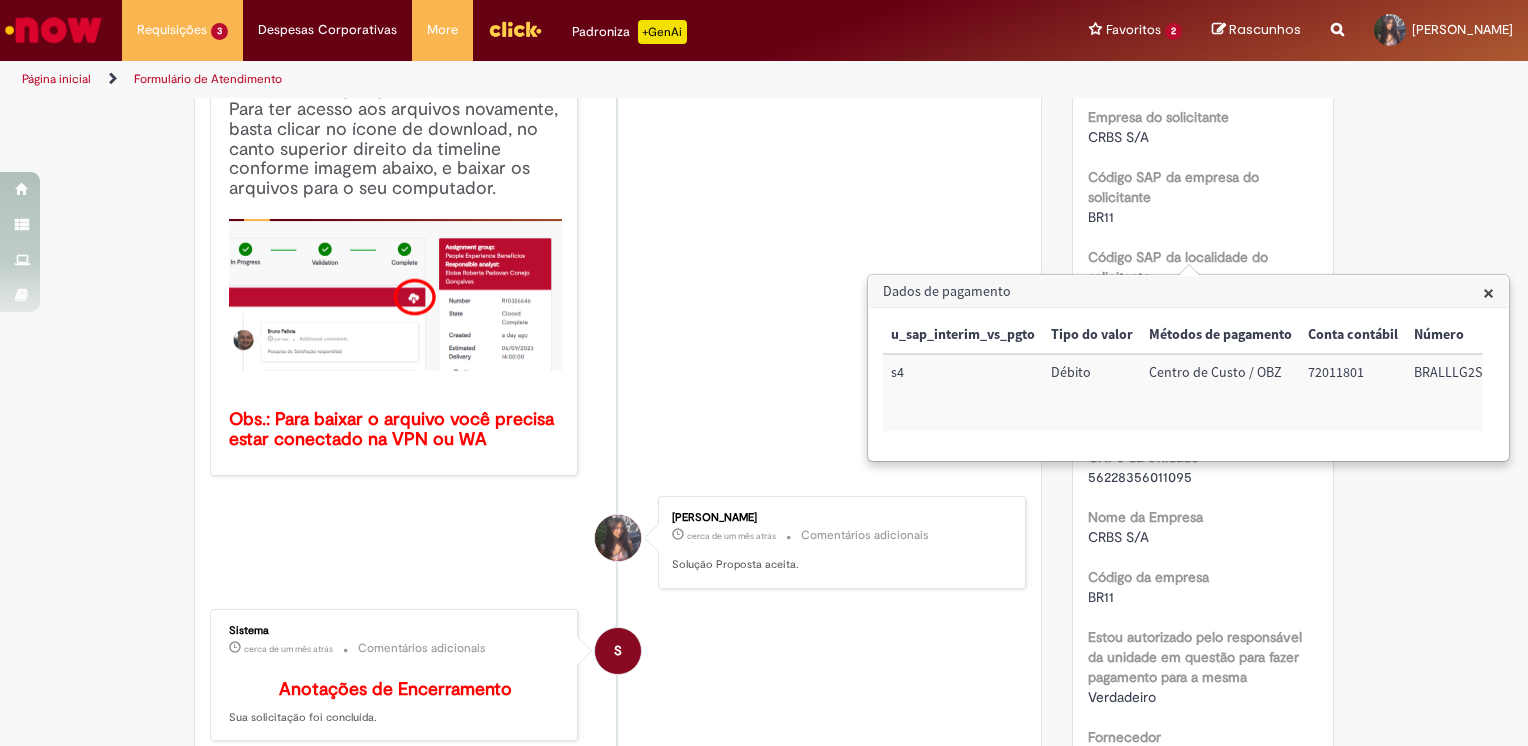 scroll, scrollTop: 0, scrollLeft: 0, axis: both 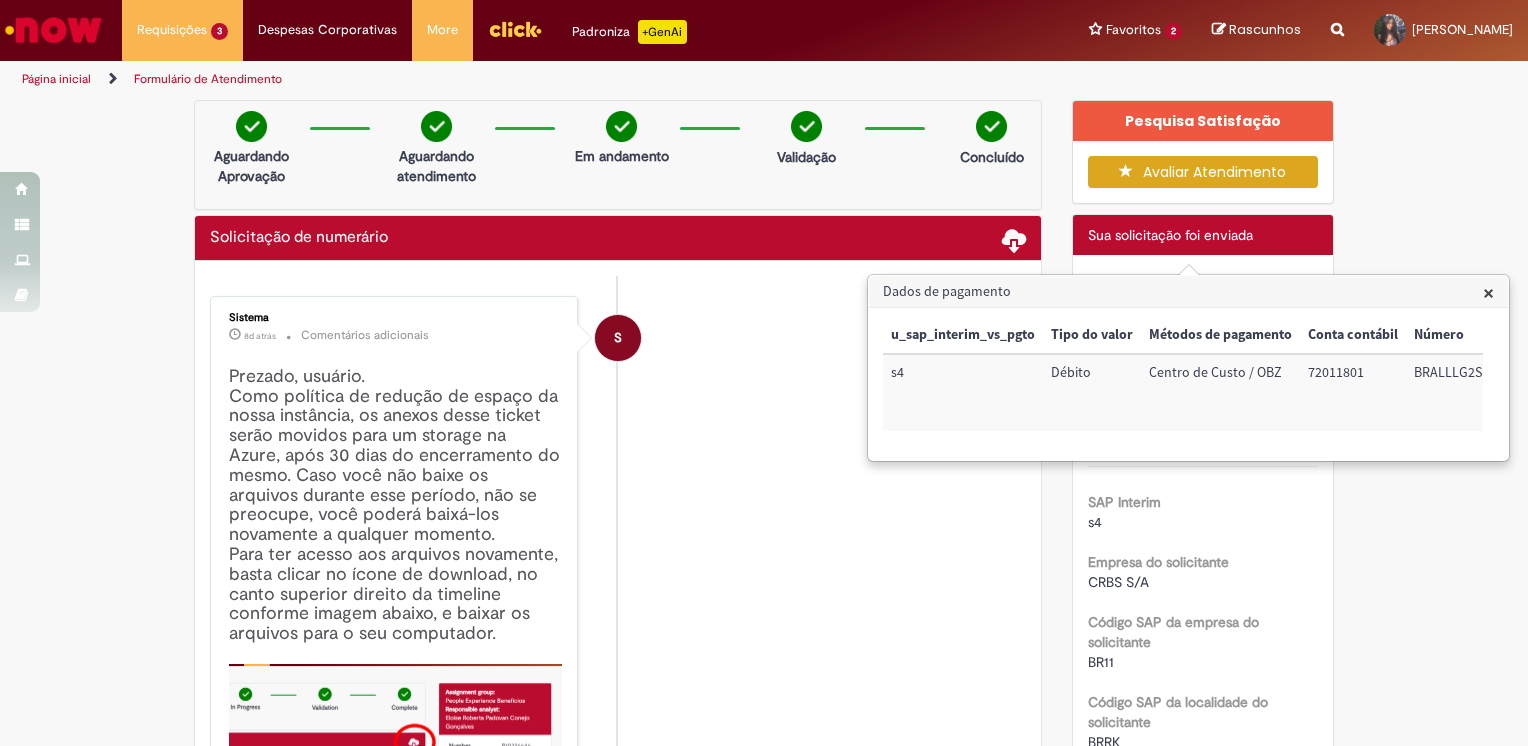 click on "Código SAP da empresa do solicitante" at bounding box center (1203, 632) 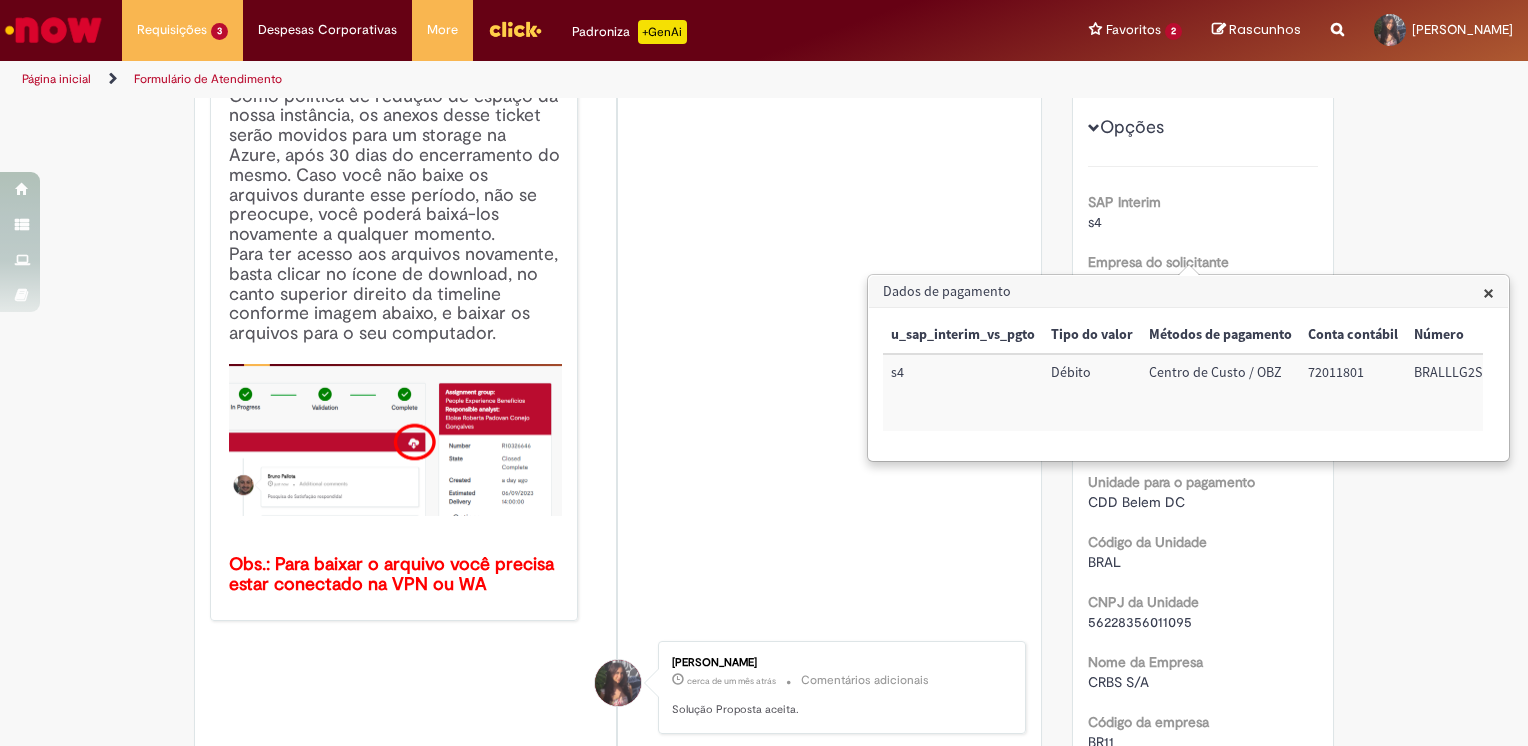 click on "×" at bounding box center [1488, 292] 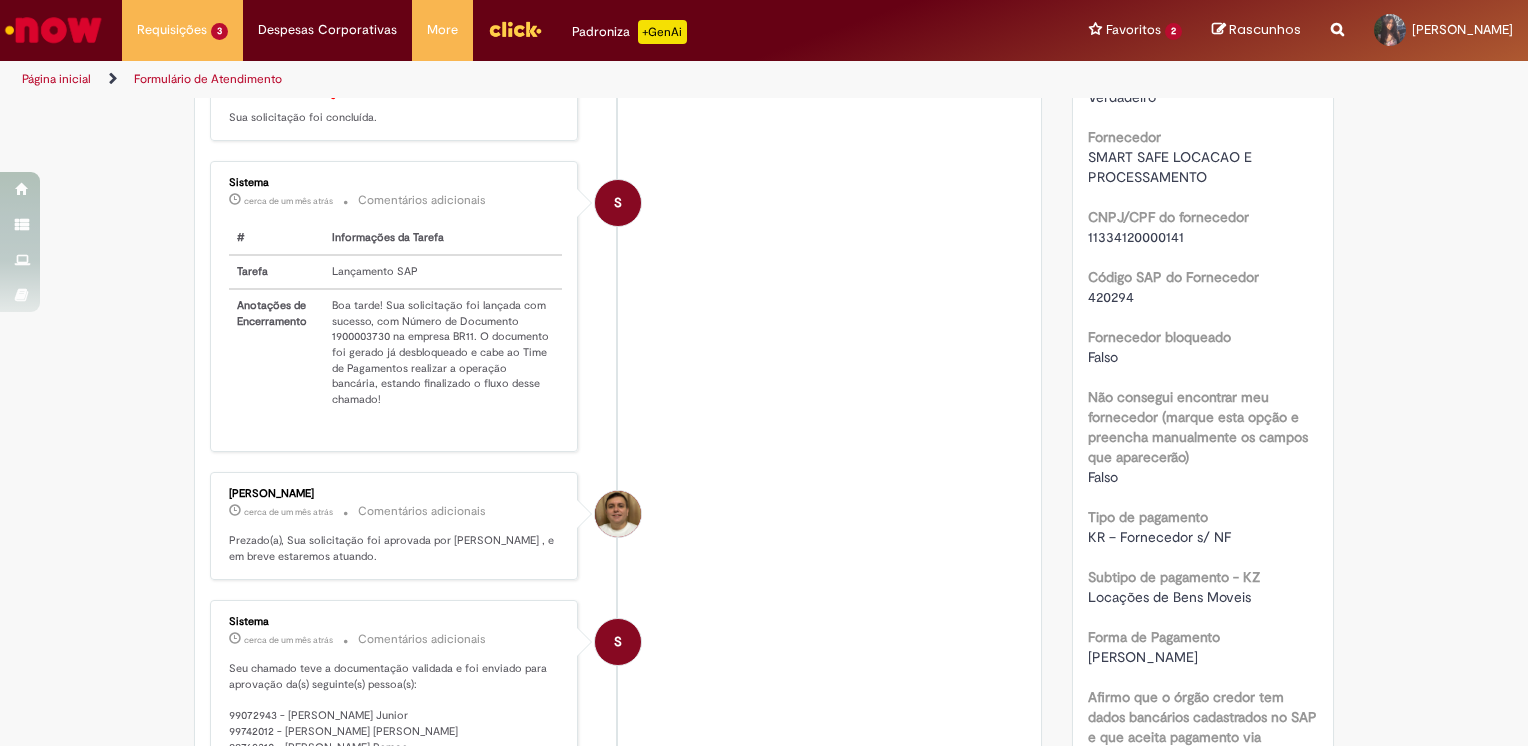 scroll, scrollTop: 945, scrollLeft: 0, axis: vertical 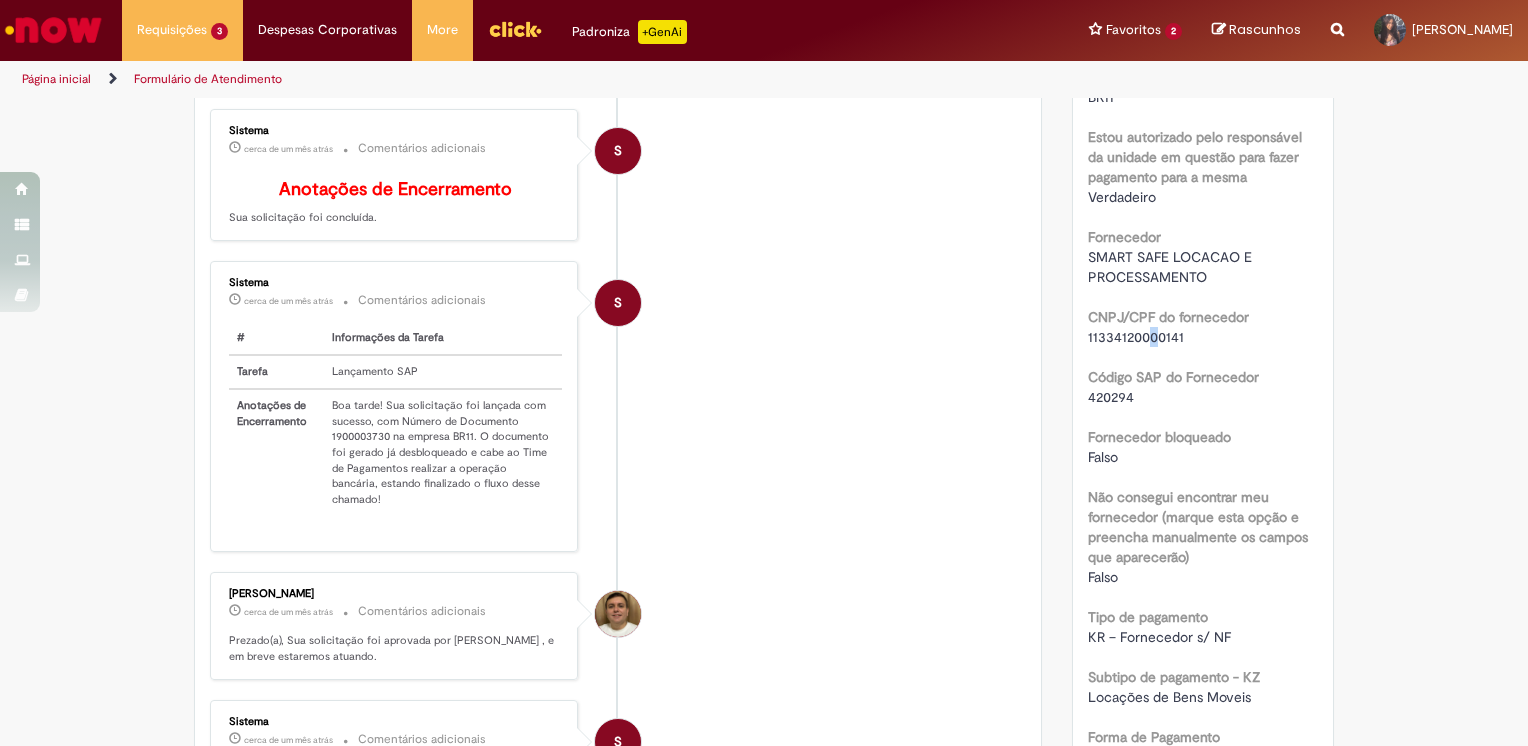 click on "11334120000141" at bounding box center (1136, 337) 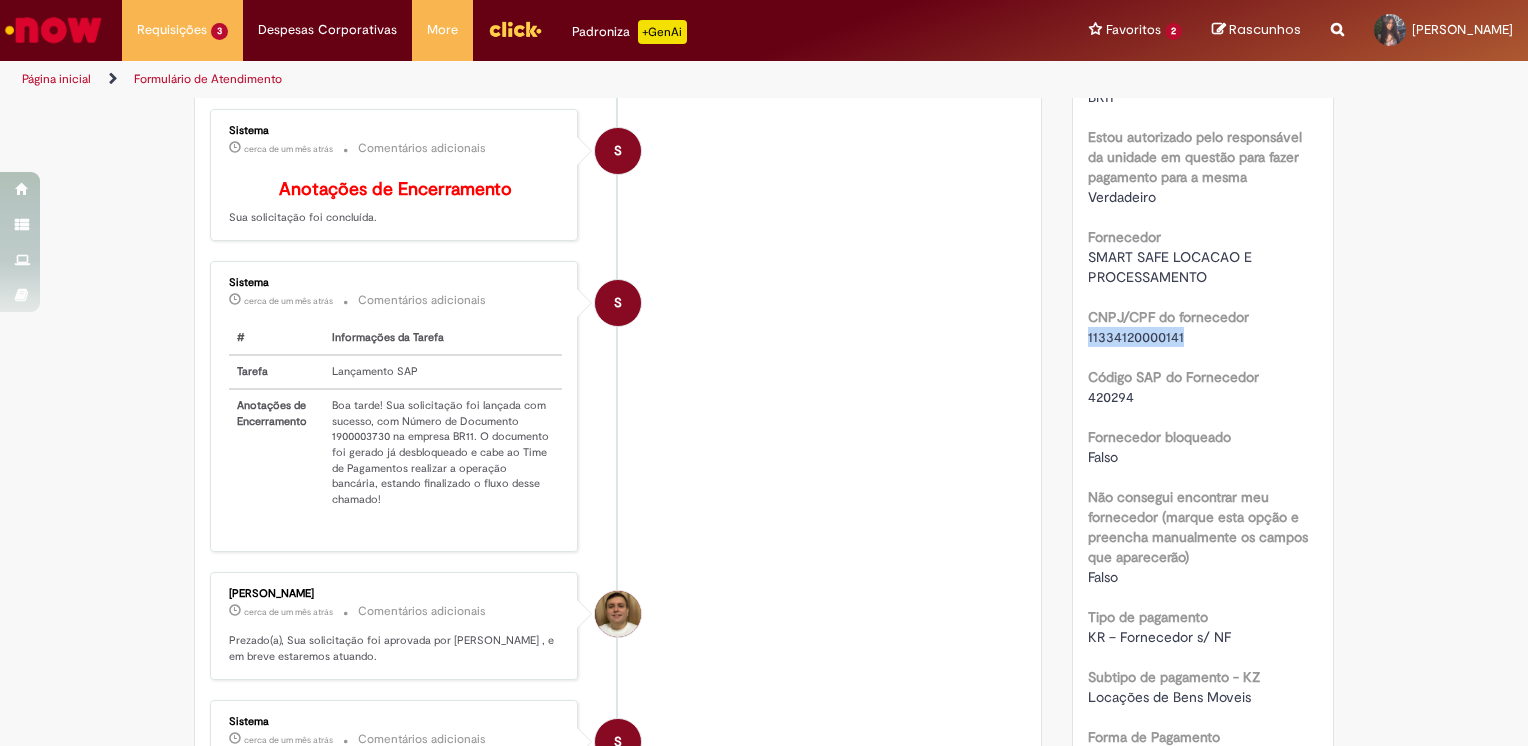 click on "11334120000141" at bounding box center [1136, 337] 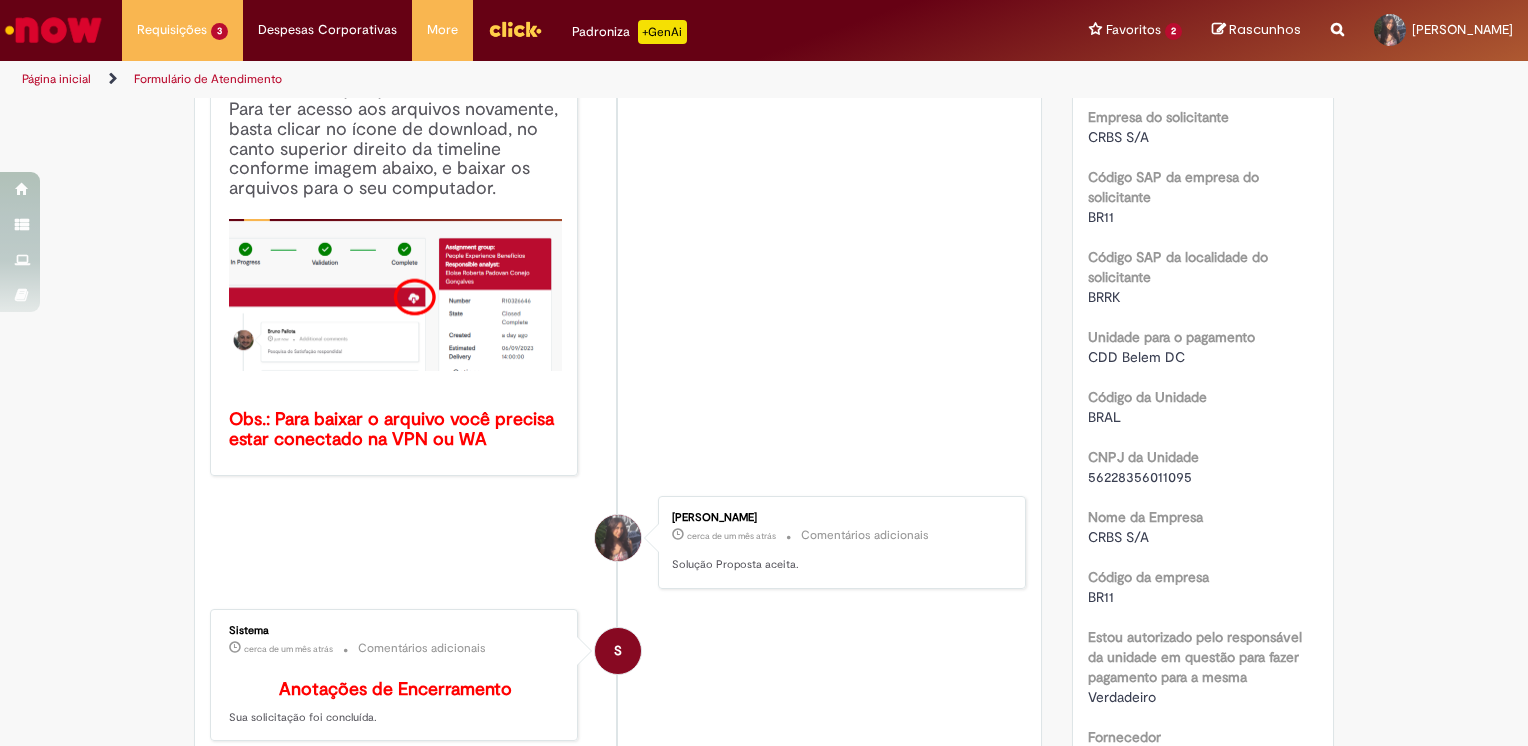 scroll, scrollTop: 0, scrollLeft: 0, axis: both 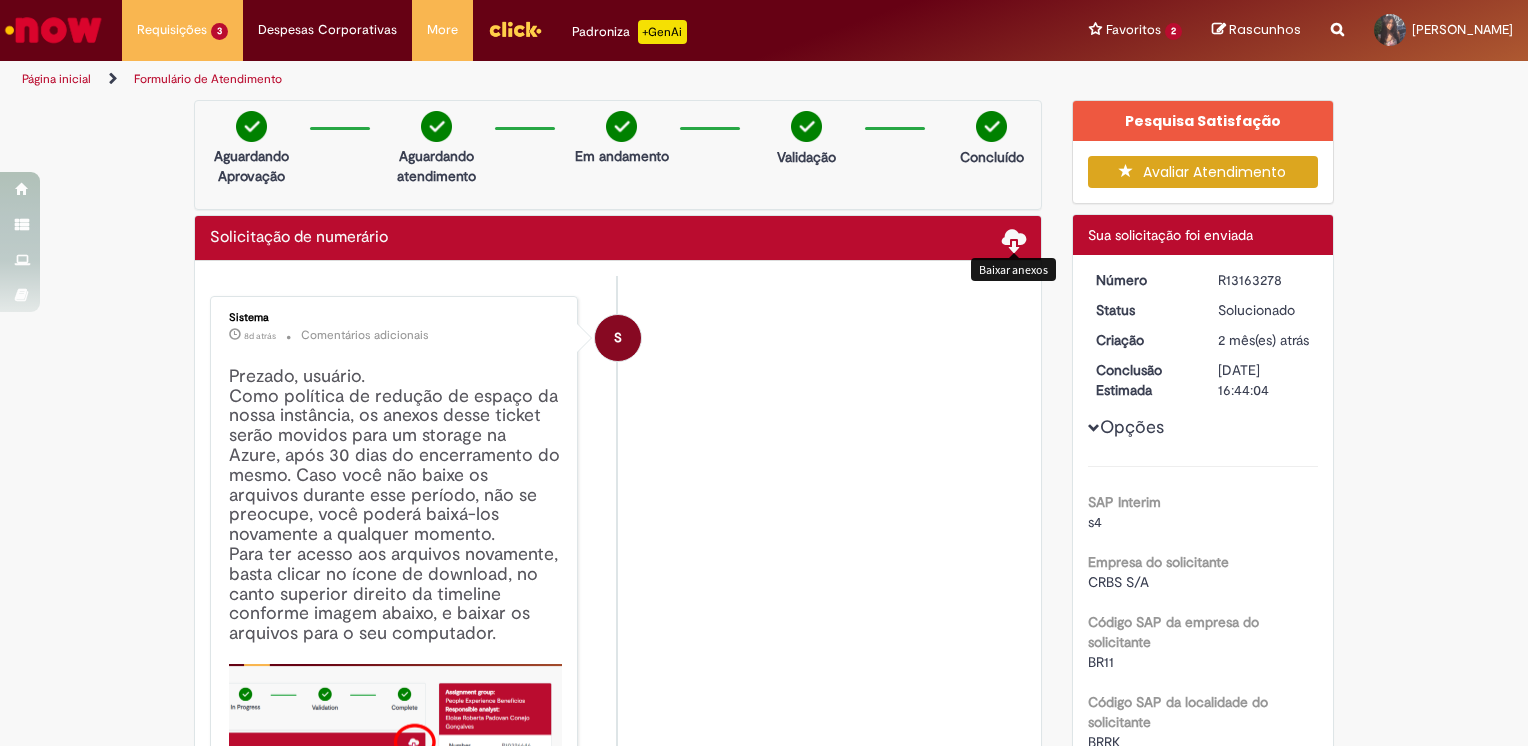 drag, startPoint x: 1011, startPoint y: 234, endPoint x: 1015, endPoint y: 265, distance: 31.257 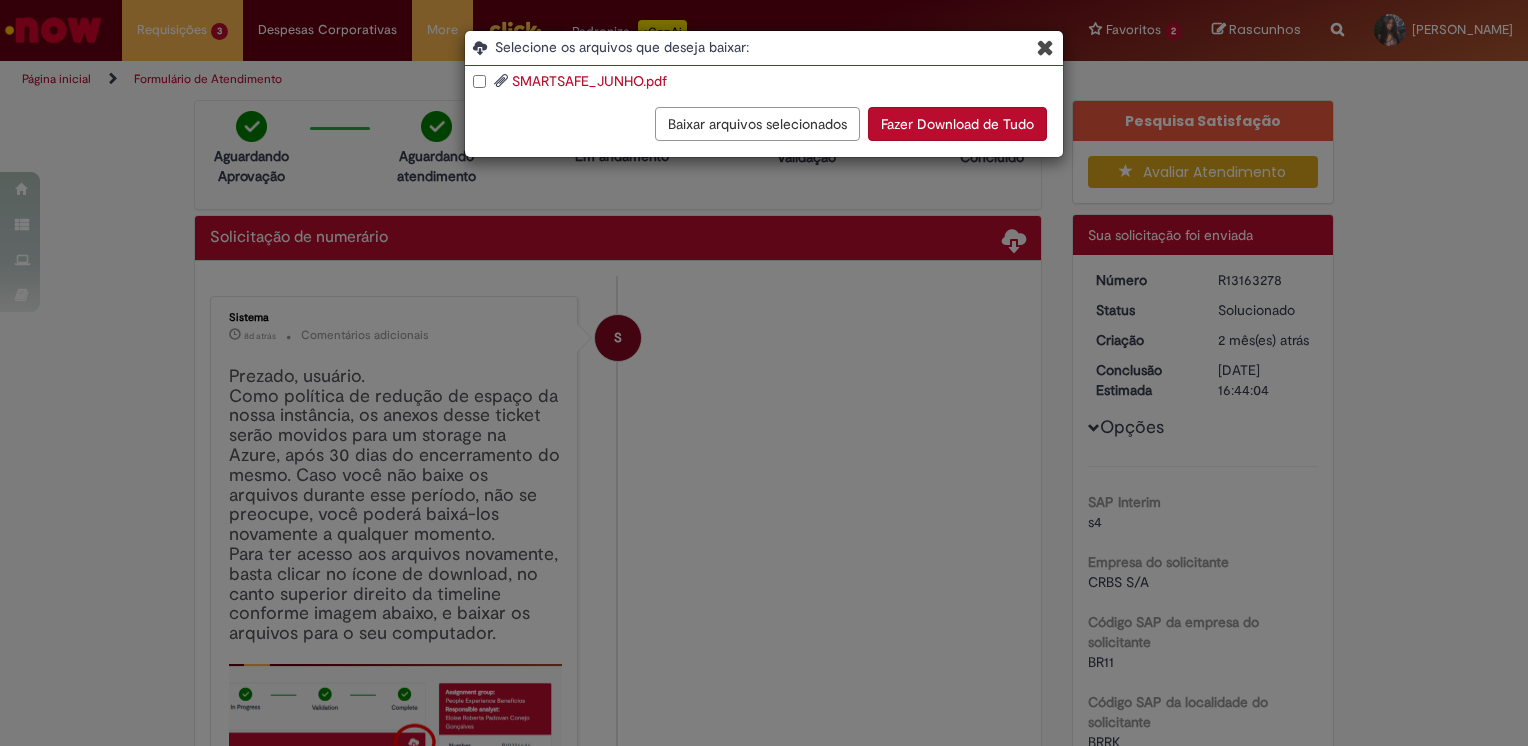 click on "Fazer Download de Tudo" at bounding box center [957, 124] 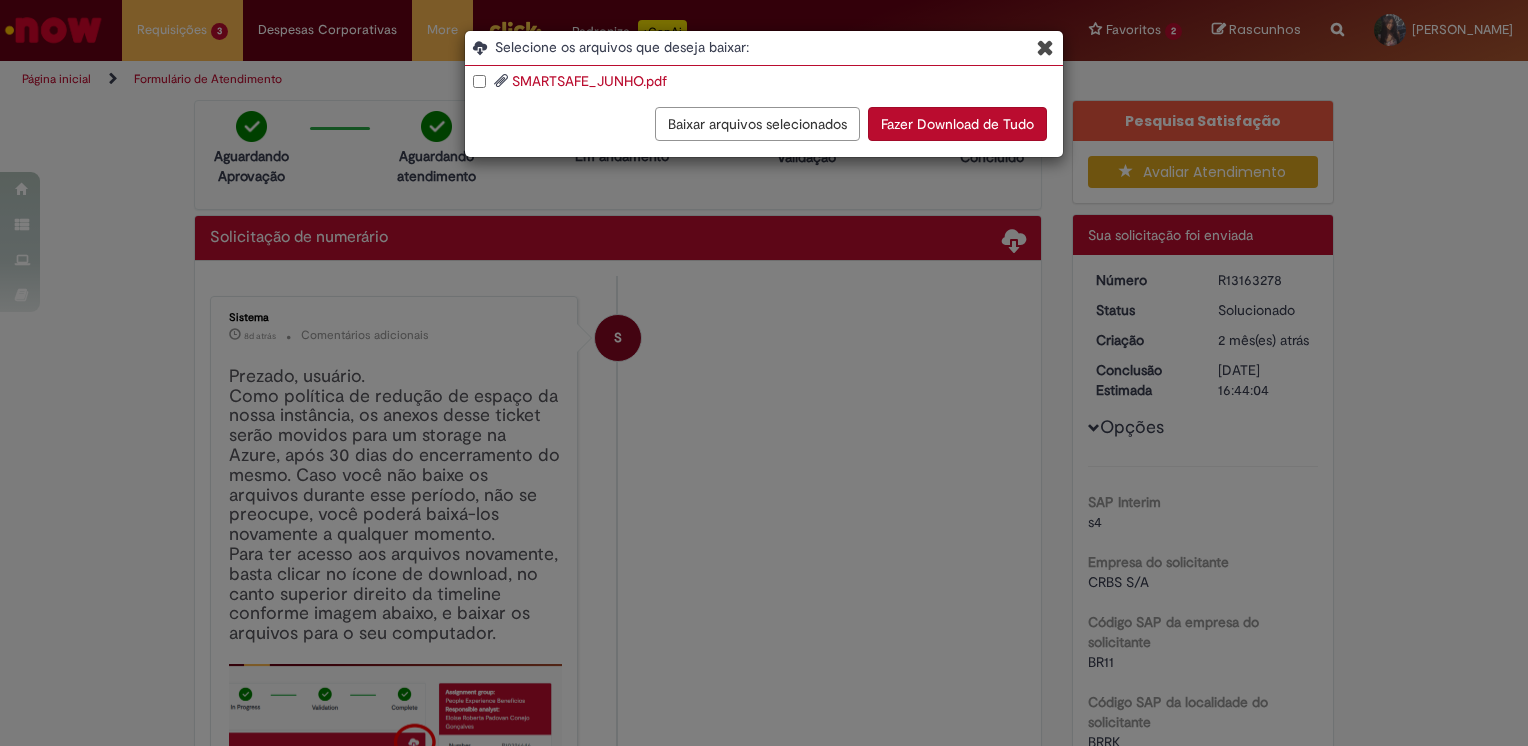 click at bounding box center [1047, 47] 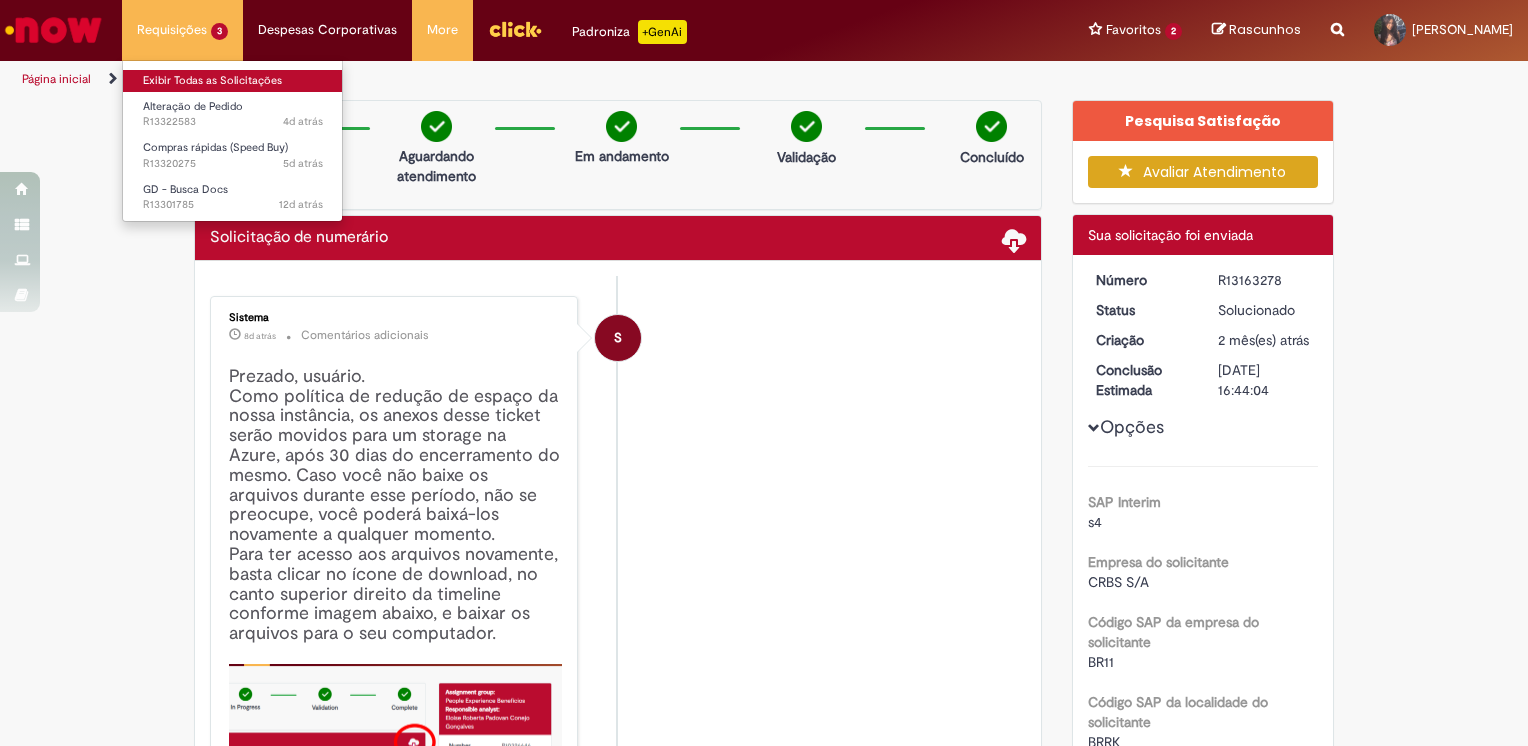 drag, startPoint x: 202, startPoint y: 77, endPoint x: 209, endPoint y: 64, distance: 14.764823 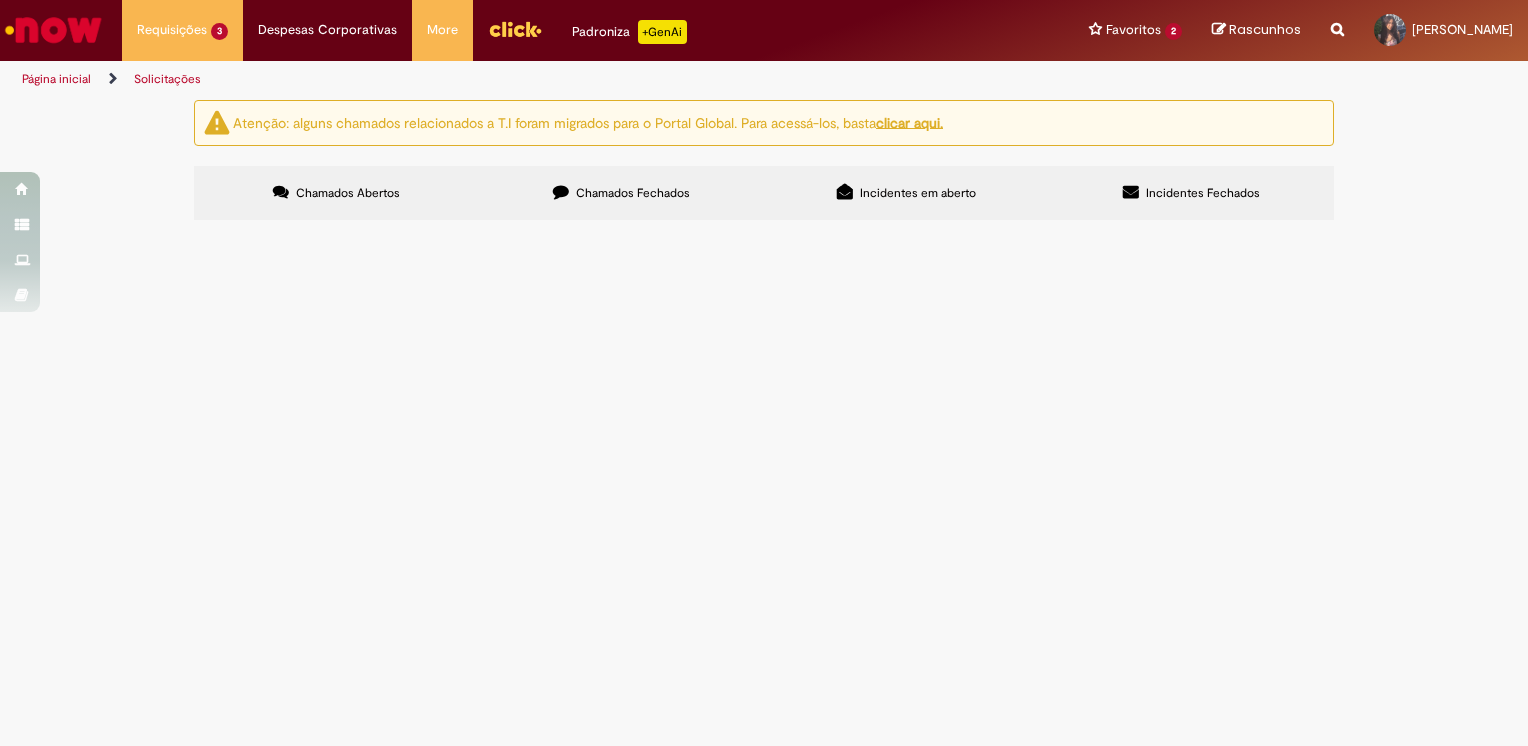 click on "Solicitações
Atenção: alguns chamados relacionados a T.I foram migrados para o Portal Global. Para acessá-los, basta  clicar aqui.
Chamados Abertos     Chamados Fechados     Incidentes em aberto     Incidentes Fechados
Itens solicitados
Exportar como PDF Exportar como Excel Exportar como CSV
Itens solicitados
Número
Oferta
Descrição
Fase
Status
R13322583       Alteração de Pedido       O meu pedido foi criado com a retenção de impostos incorreta, gerando um pedido com valor líquido consideravelmente menor que o orçamento
Aberto
R13320275       Compras rápidas (Speed Buy)" at bounding box center [764, 422] 